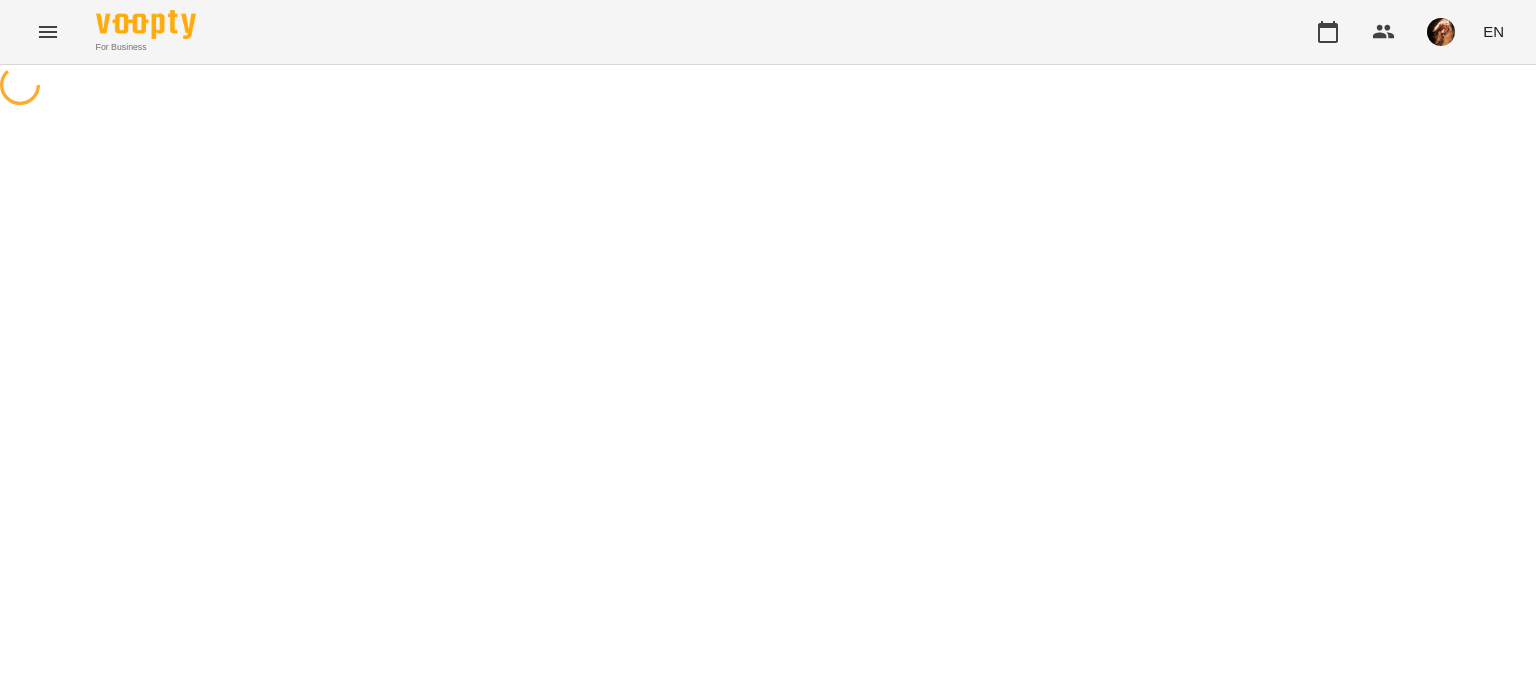 scroll, scrollTop: 0, scrollLeft: 0, axis: both 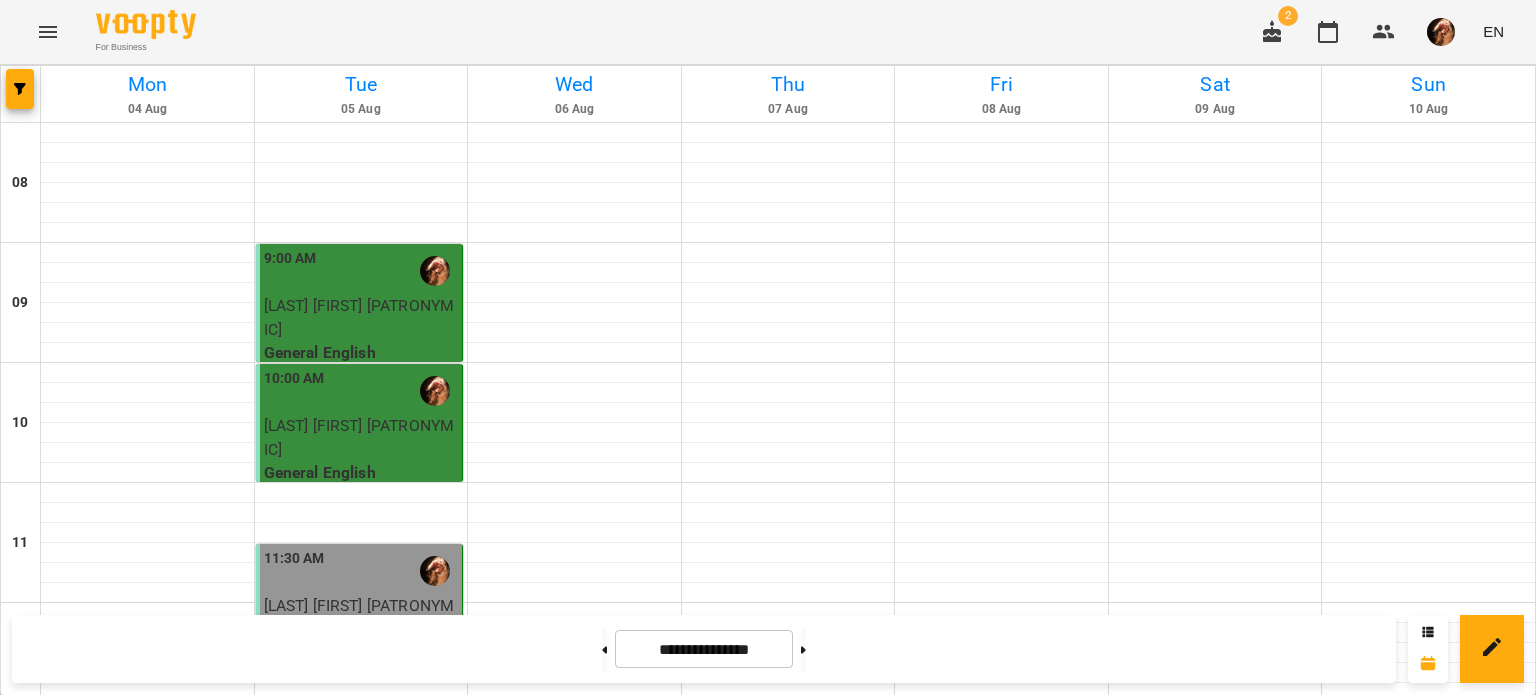 click on "[FIRST] [LAST] [PATRONYMIC]" at bounding box center (574, 1397) 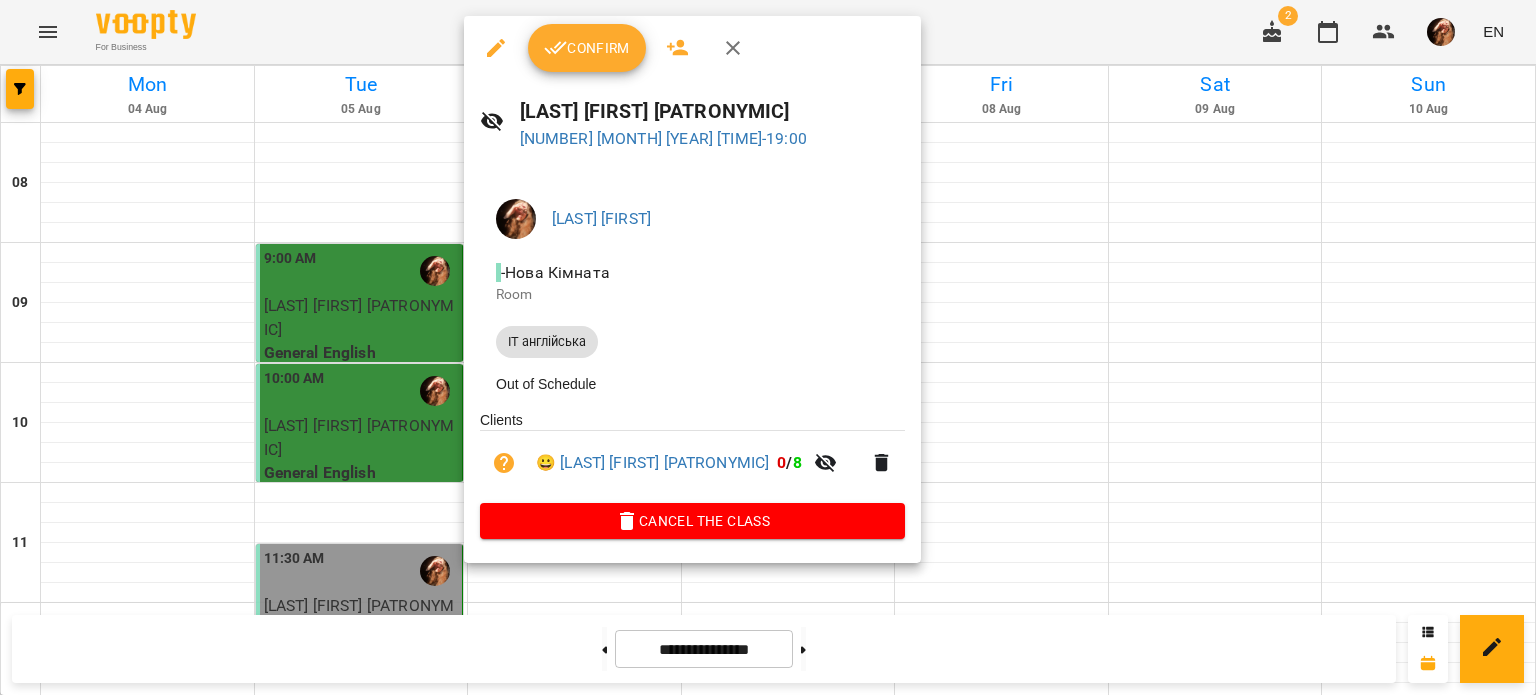 click on "Confirm" at bounding box center [587, 48] 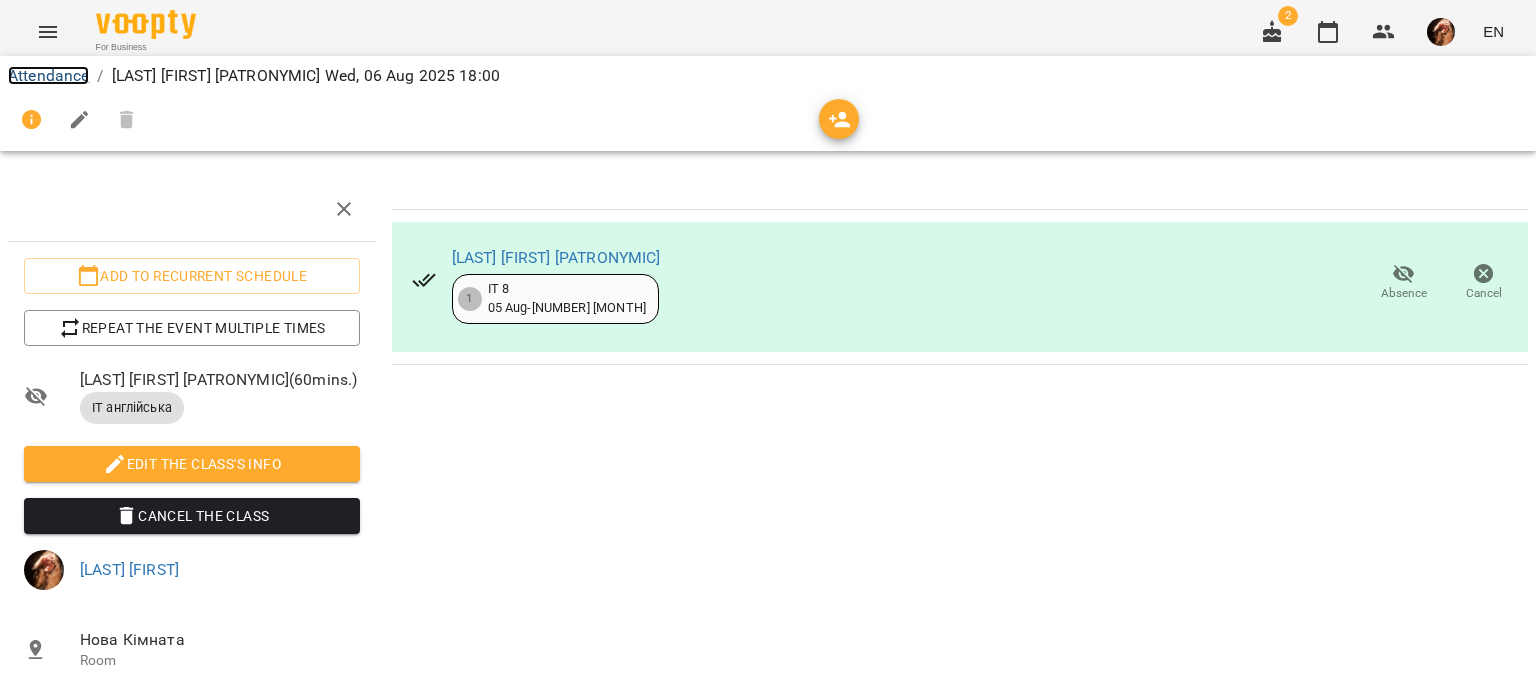 click on "Attendance" at bounding box center (48, 75) 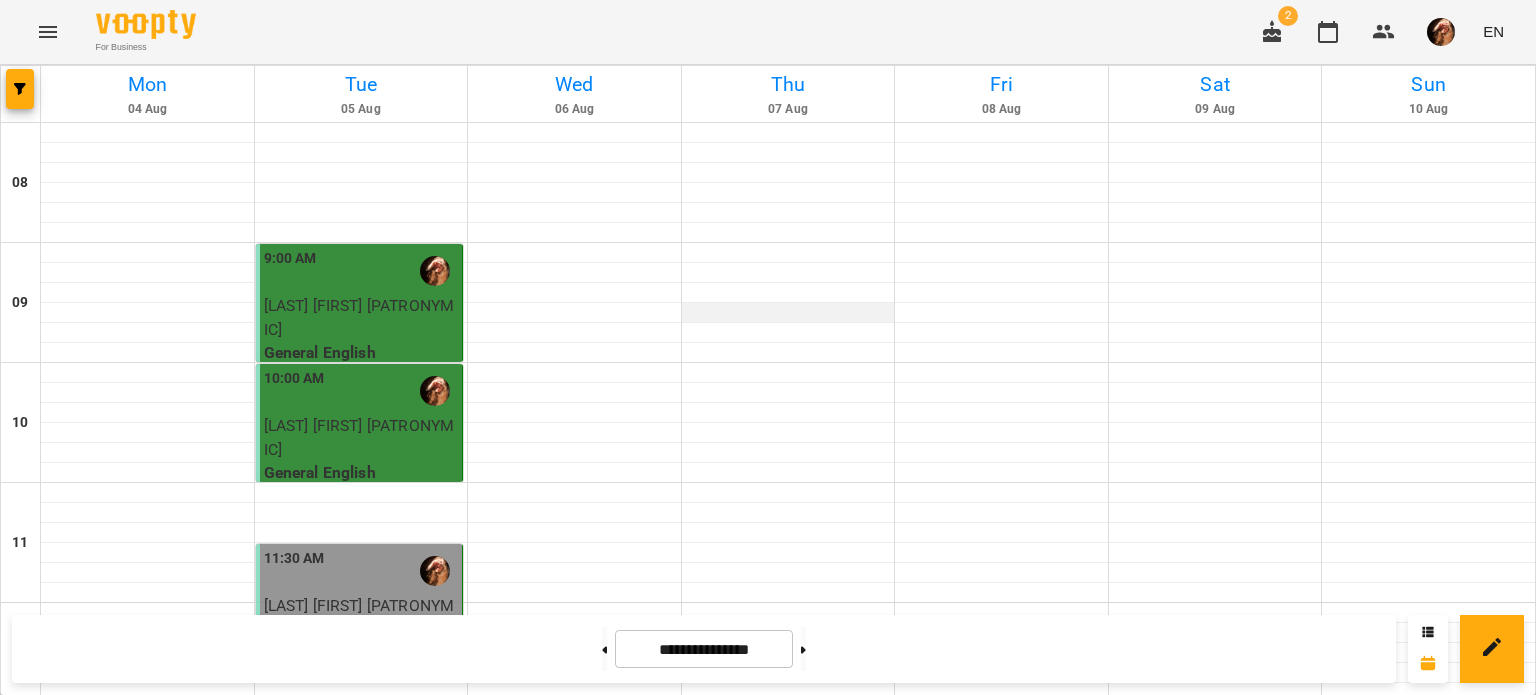 scroll, scrollTop: 1052, scrollLeft: 0, axis: vertical 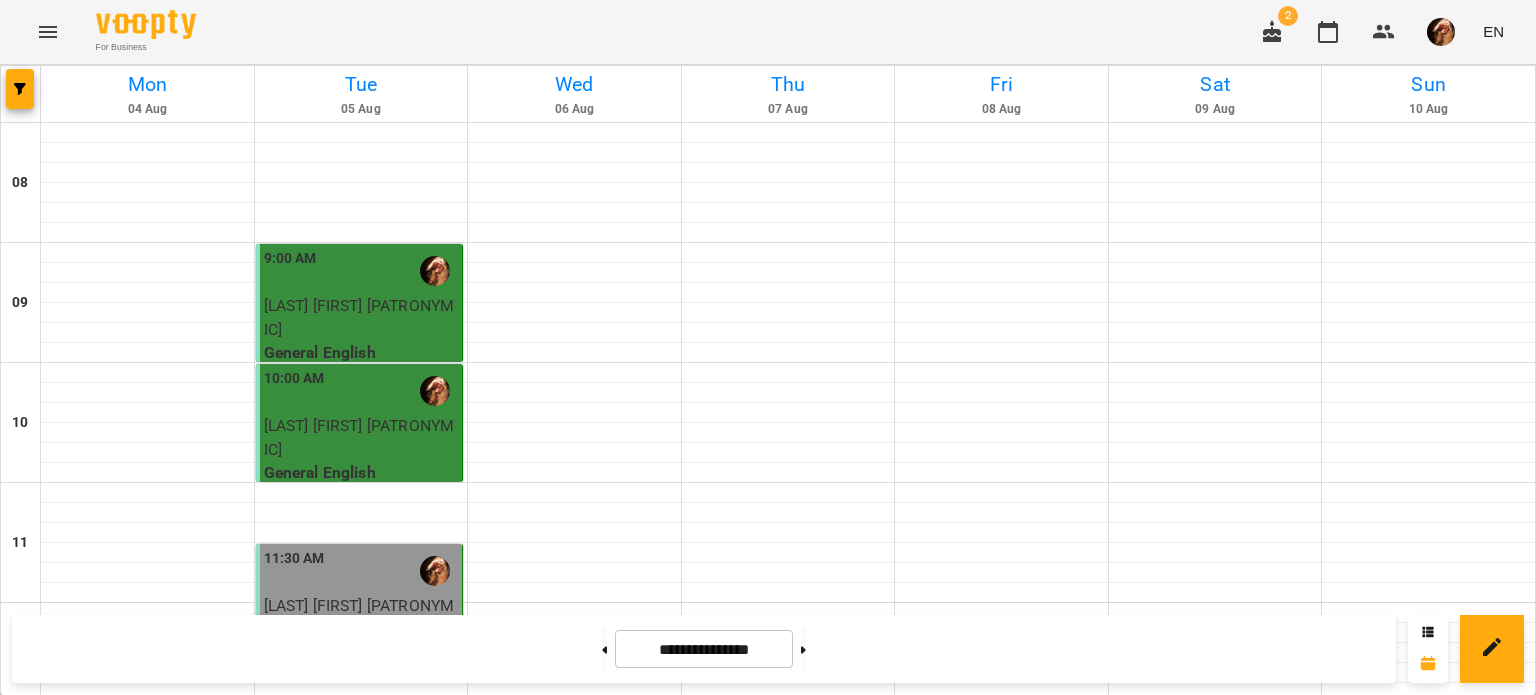 click at bounding box center [574, 1453] 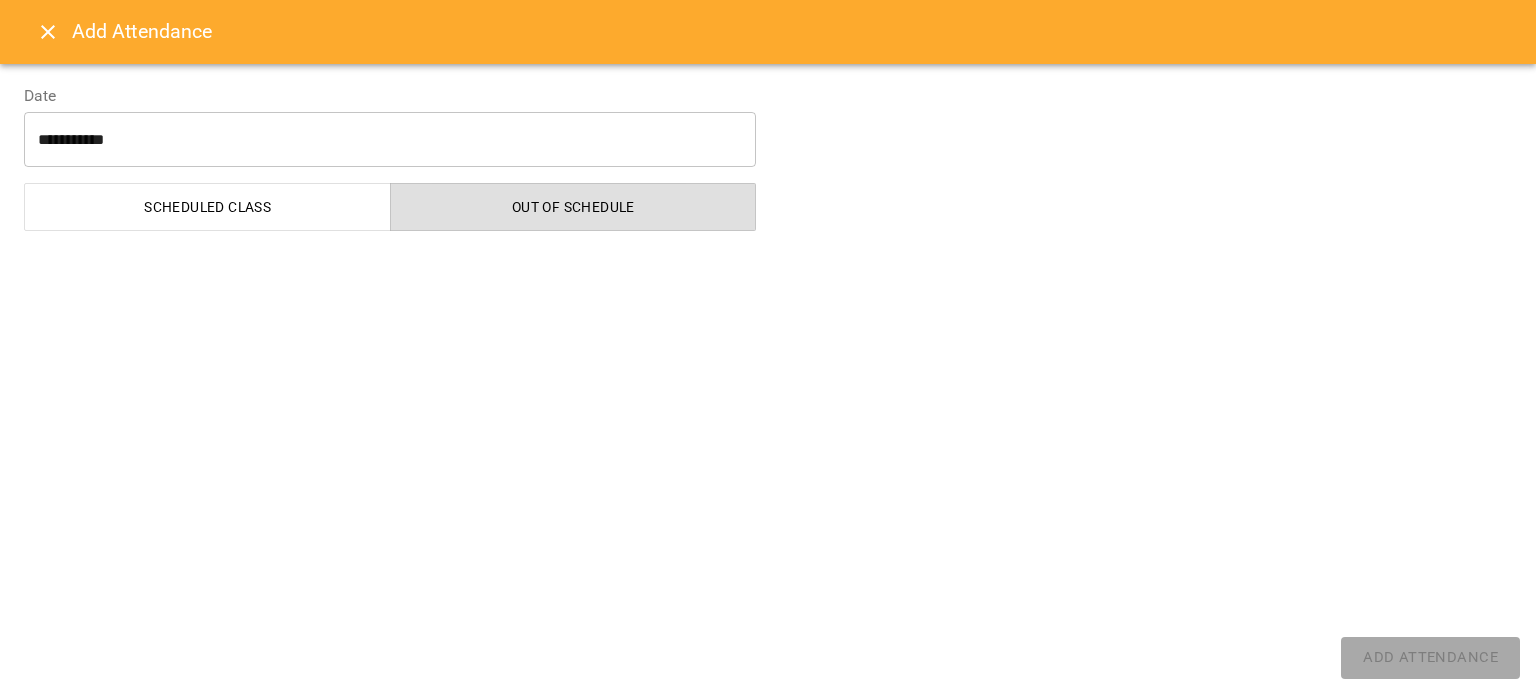 select on "**********" 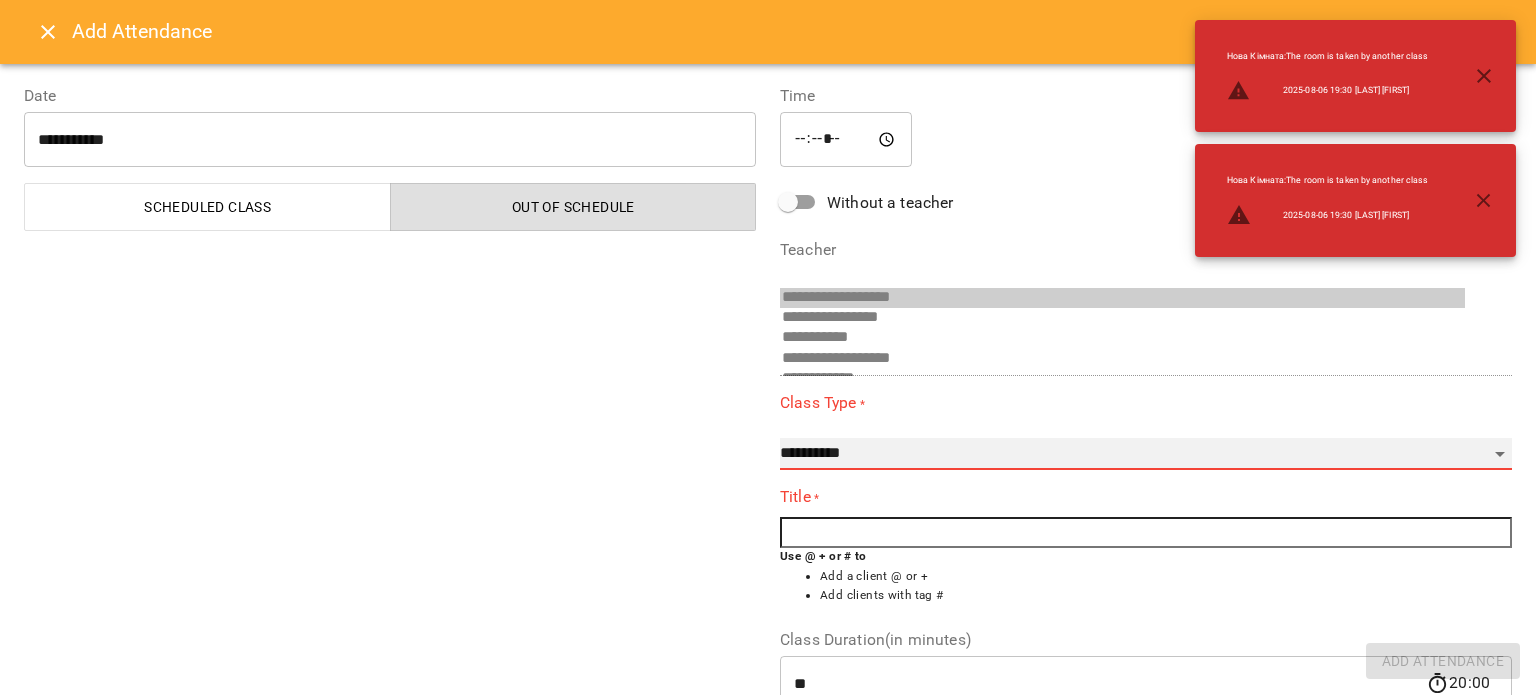 click on "**********" at bounding box center (1146, 454) 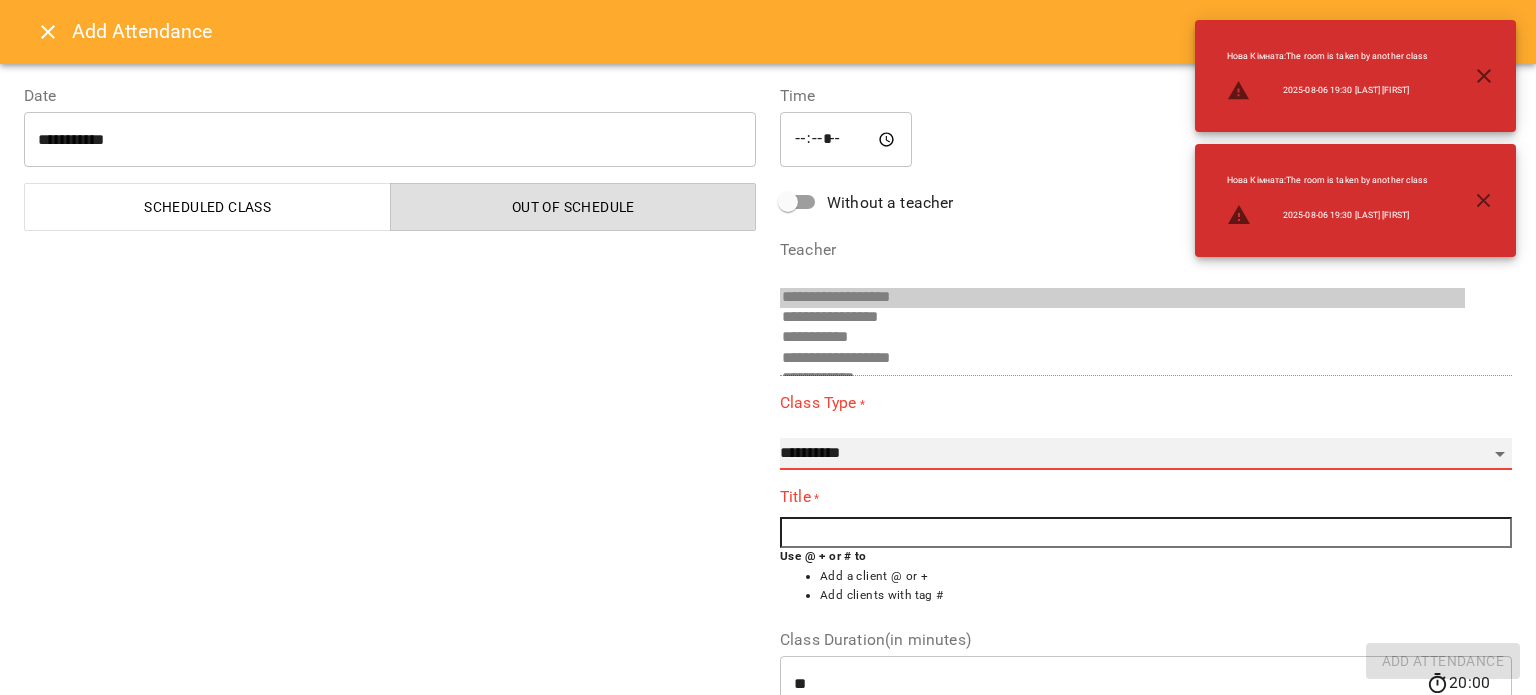 select on "**********" 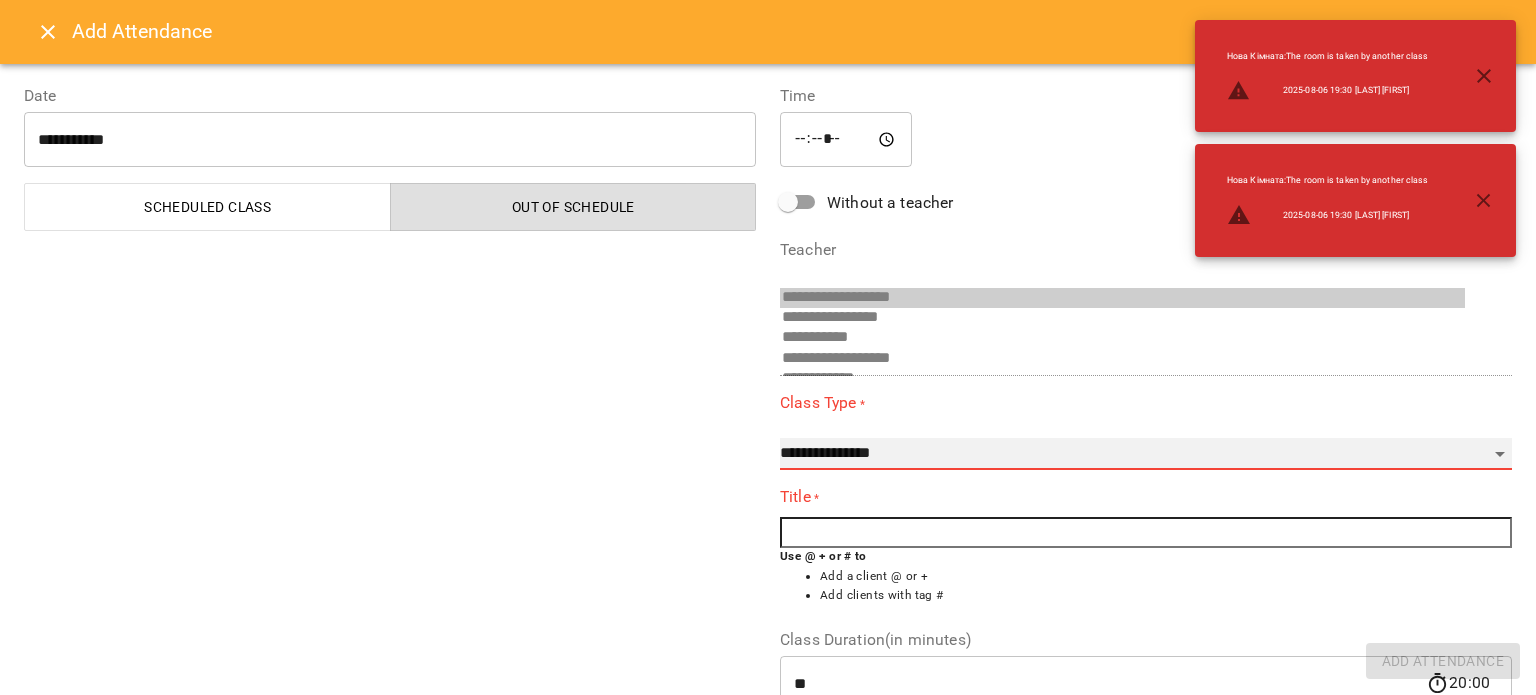 click on "**********" at bounding box center (1146, 454) 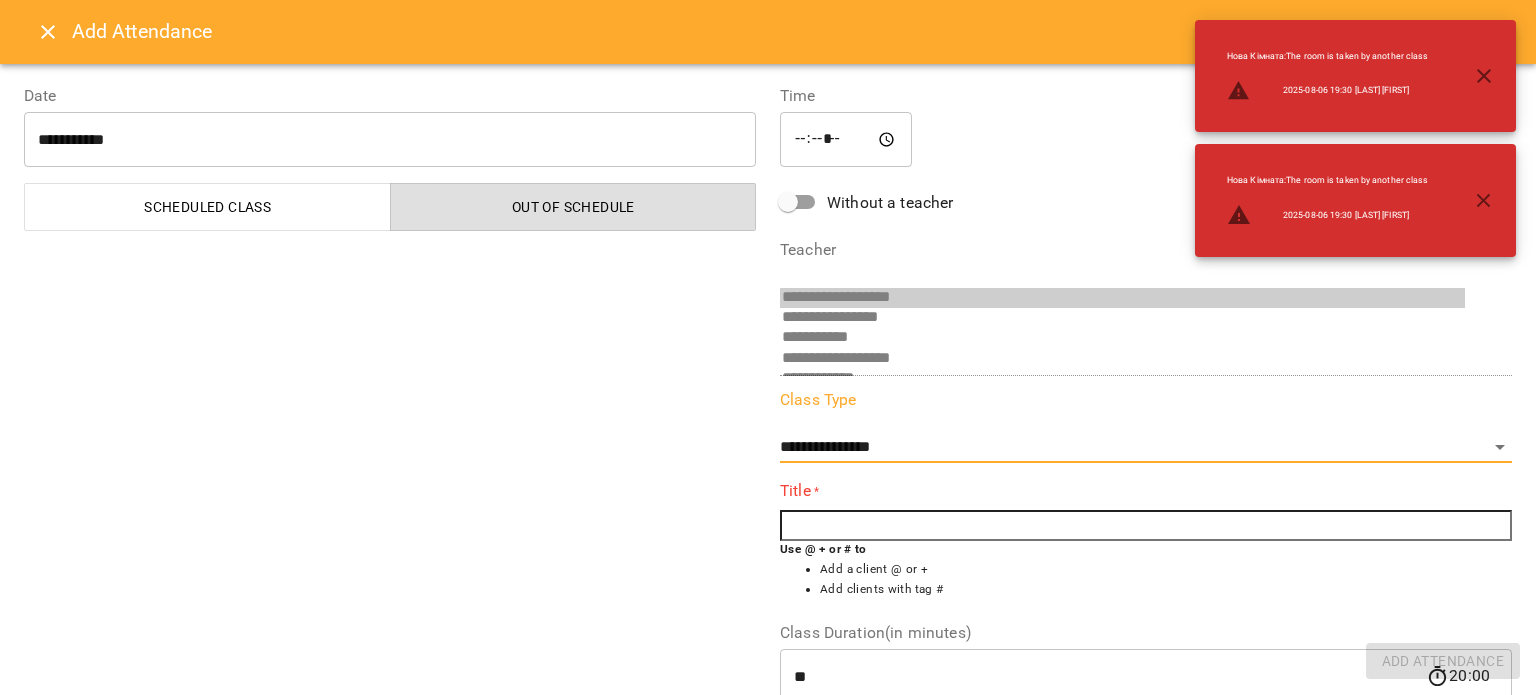 click at bounding box center [1146, 526] 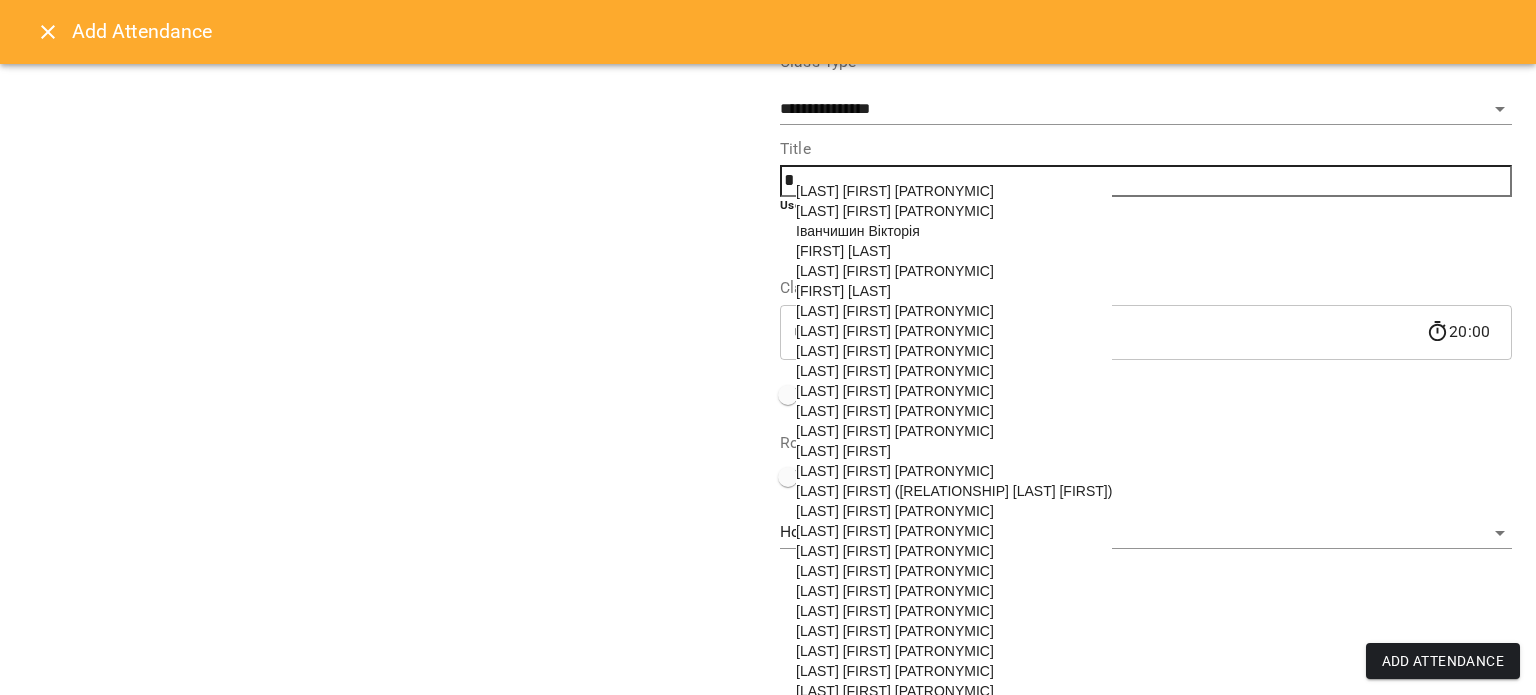 scroll, scrollTop: 340, scrollLeft: 0, axis: vertical 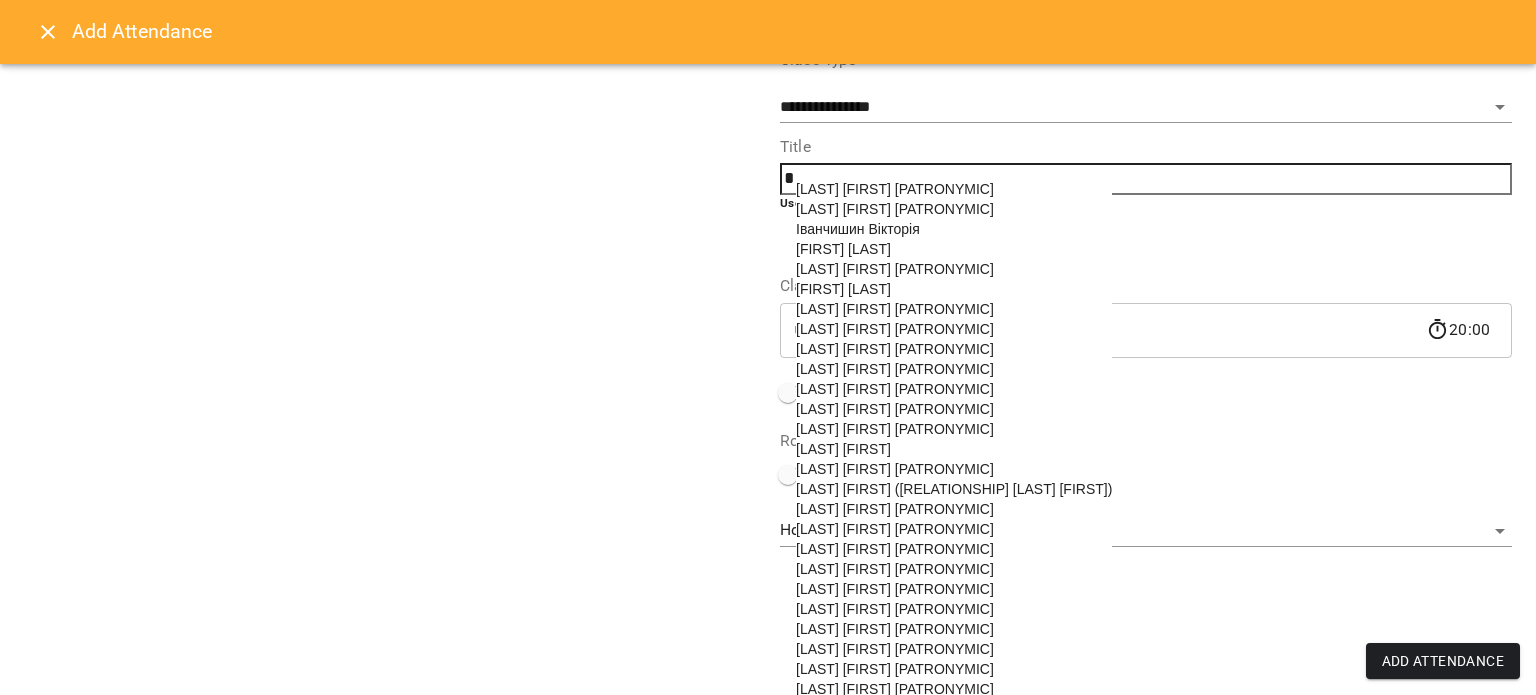 click on "[FIRST] [LAST] [PATRONYMIC]" at bounding box center (895, 349) 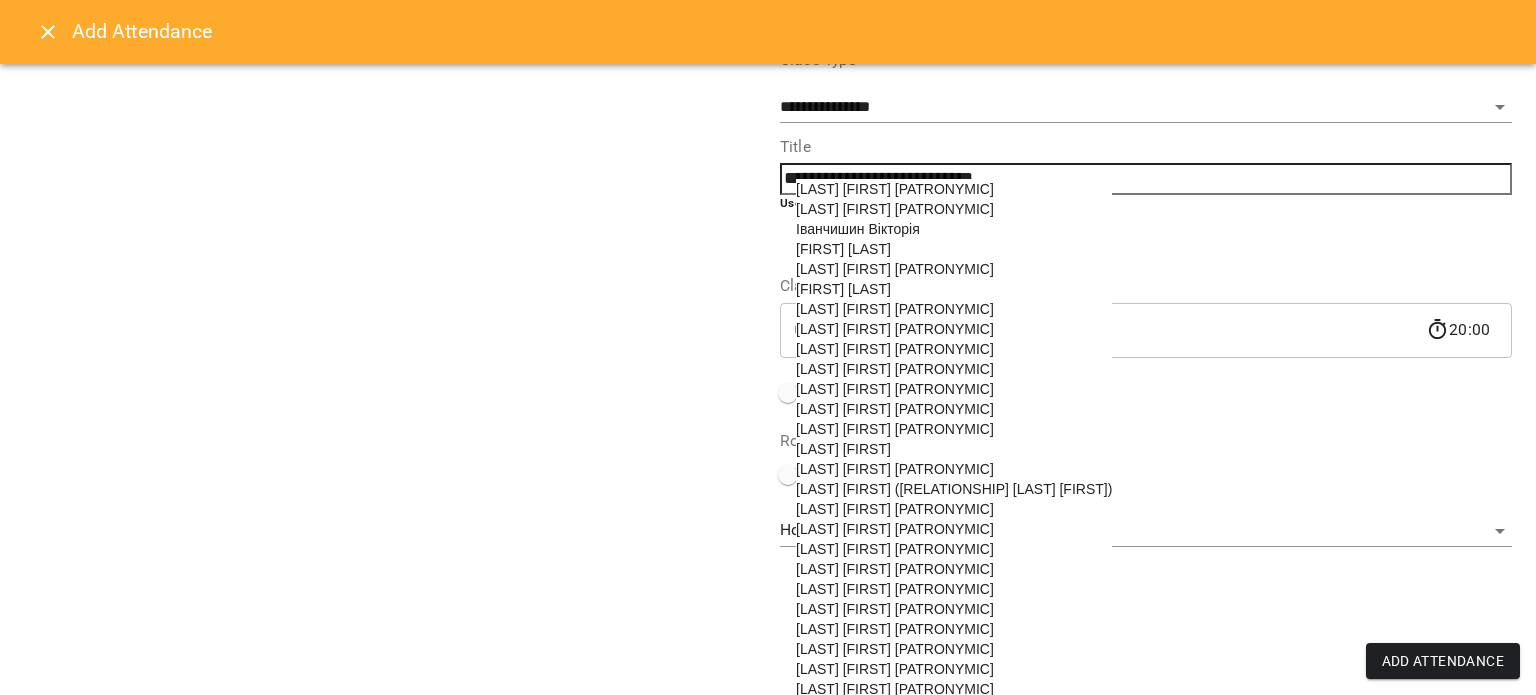 scroll, scrollTop: 260, scrollLeft: 0, axis: vertical 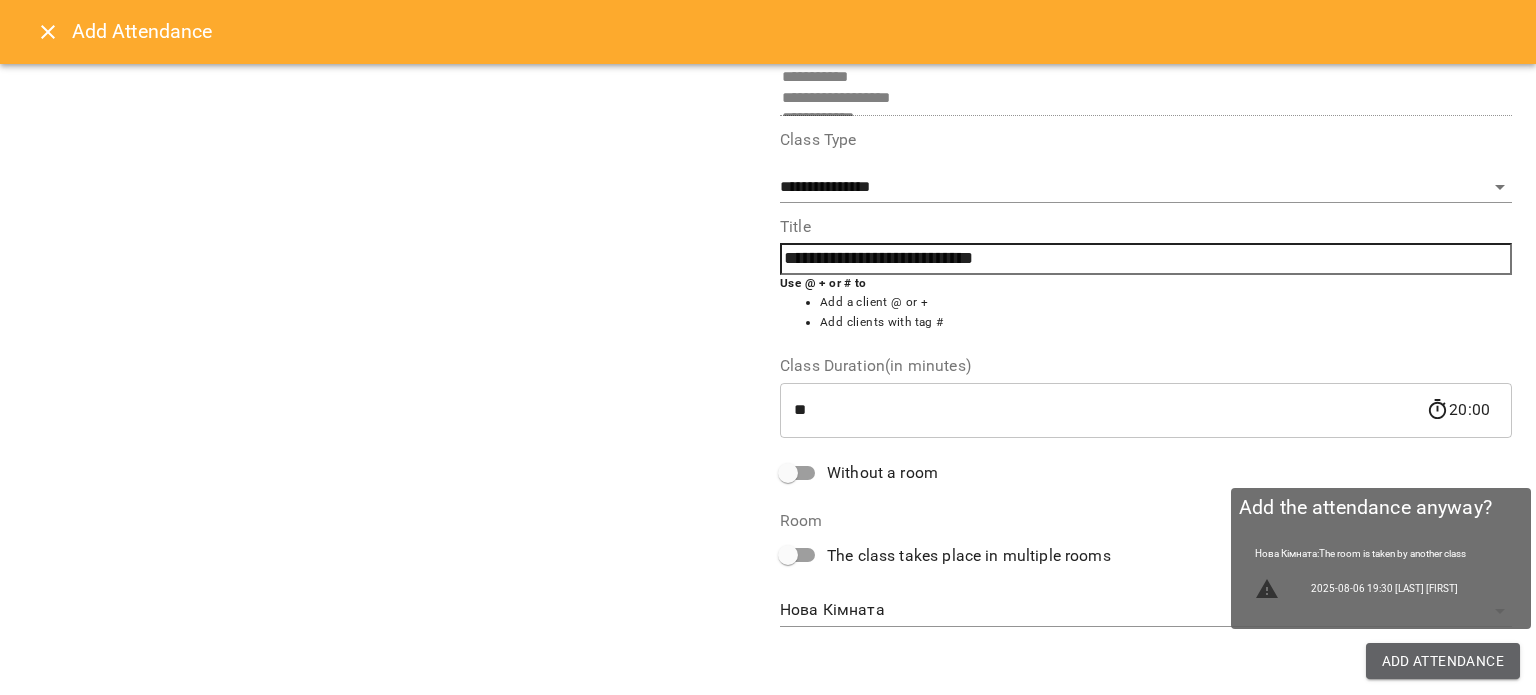 click on "Add Attendance" at bounding box center [1443, 661] 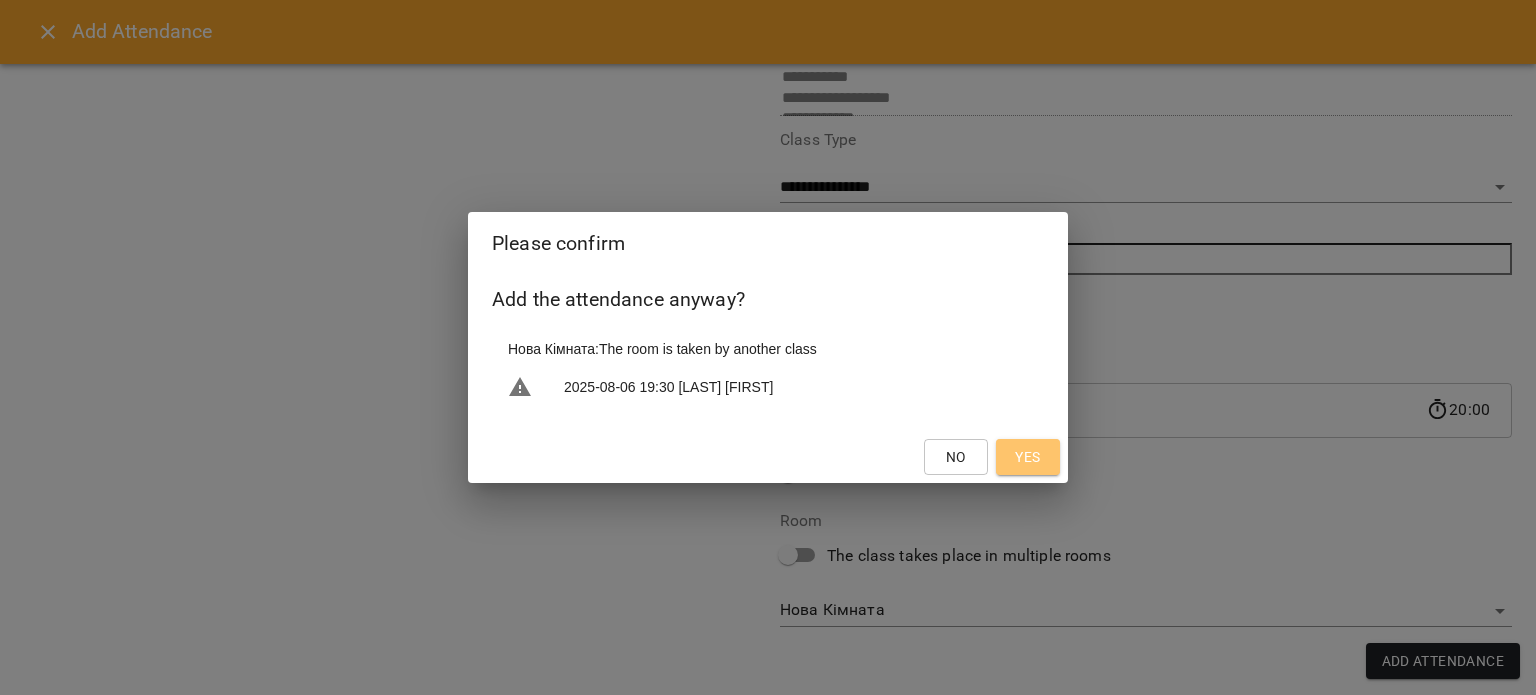 click on "Yes" at bounding box center [1028, 457] 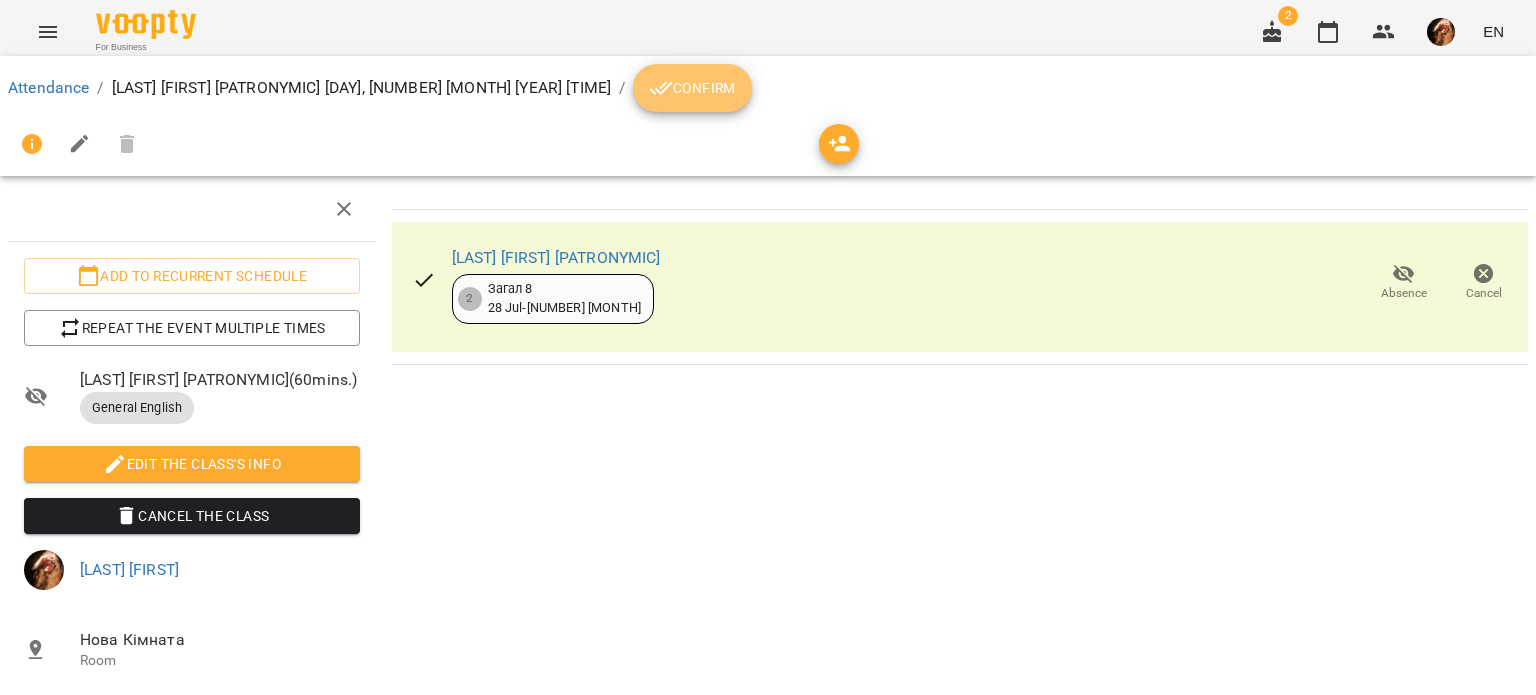 click on "Confirm" at bounding box center [692, 88] 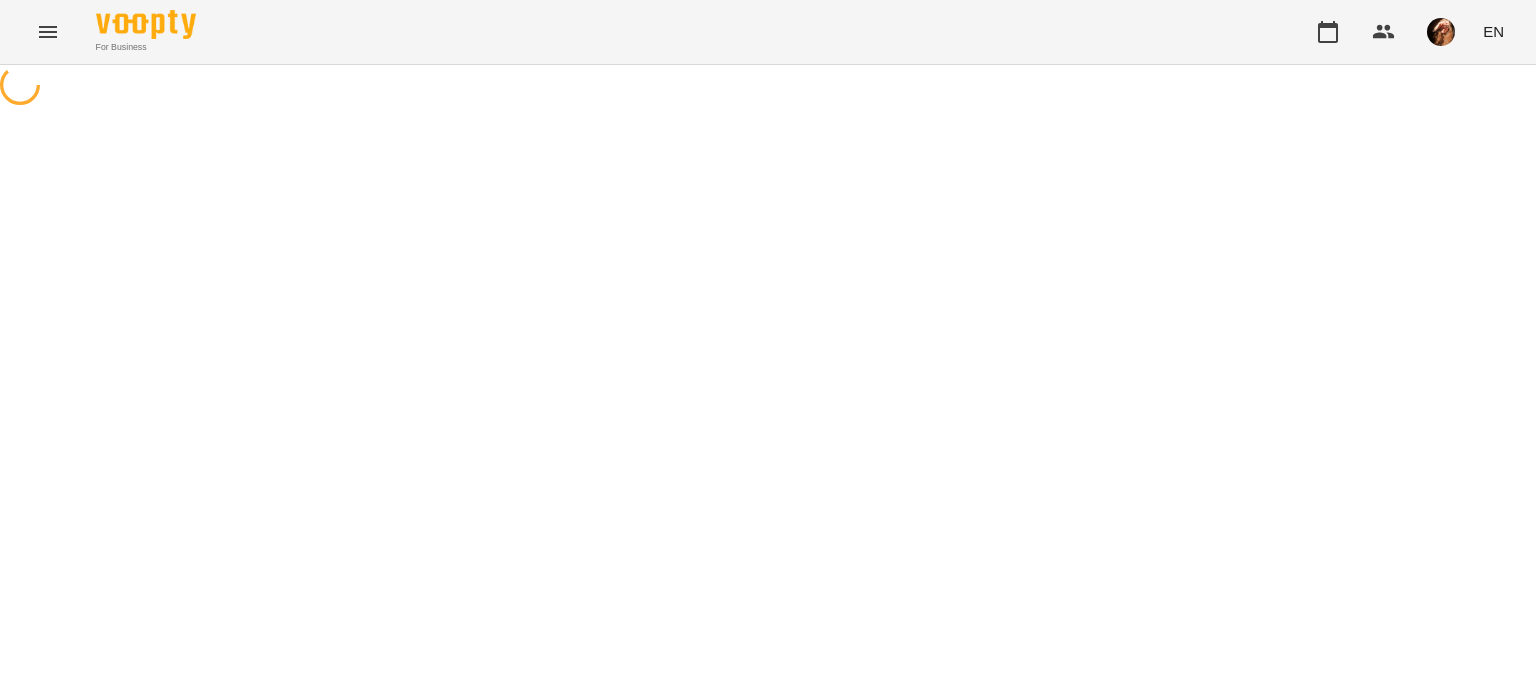 scroll, scrollTop: 0, scrollLeft: 0, axis: both 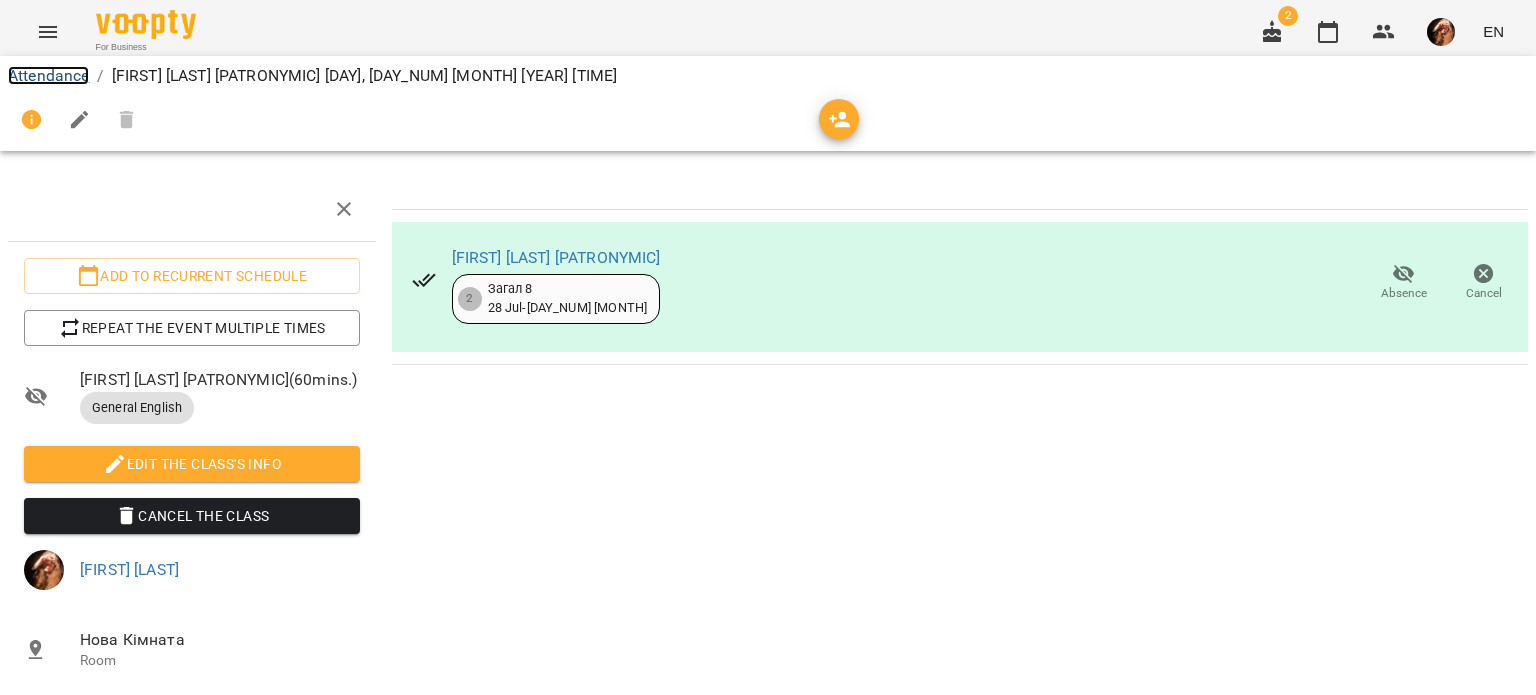 click on "Attendance" at bounding box center [48, 75] 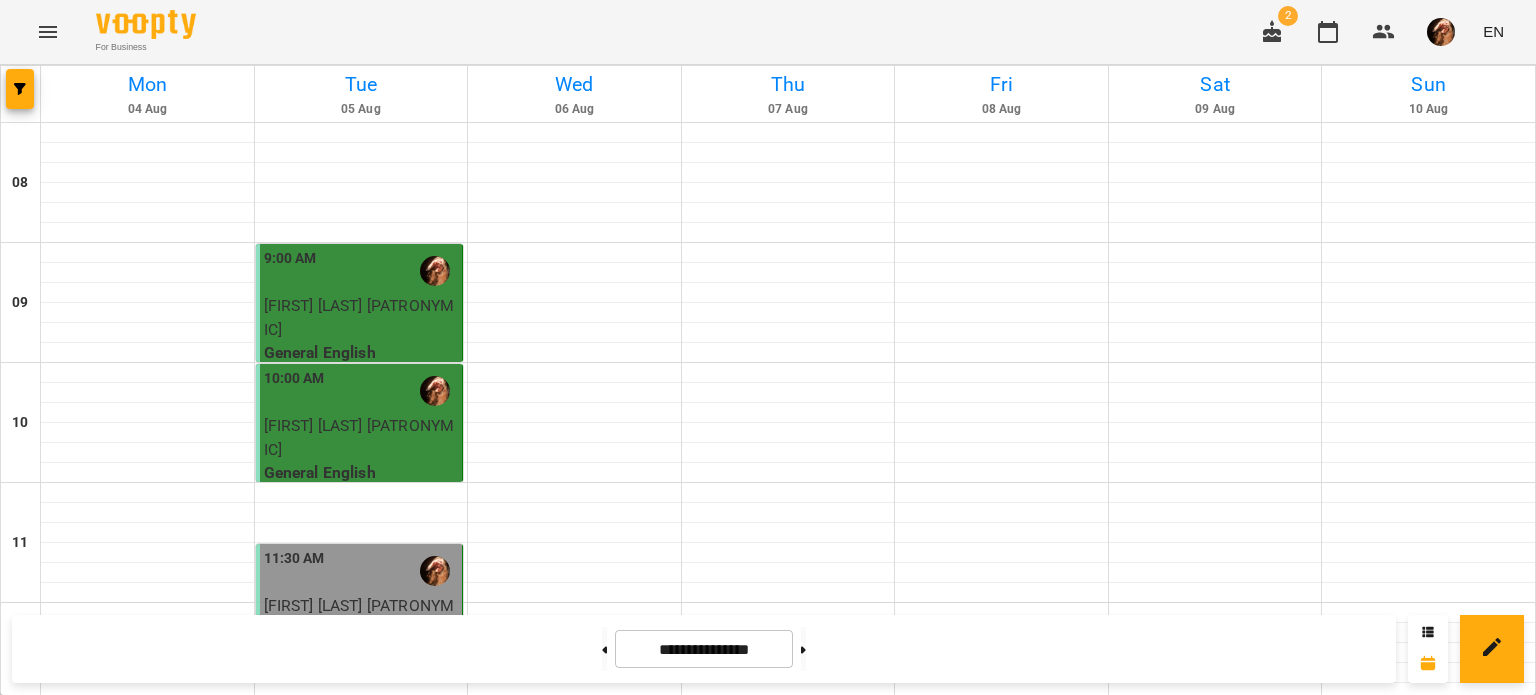scroll, scrollTop: 1317, scrollLeft: 0, axis: vertical 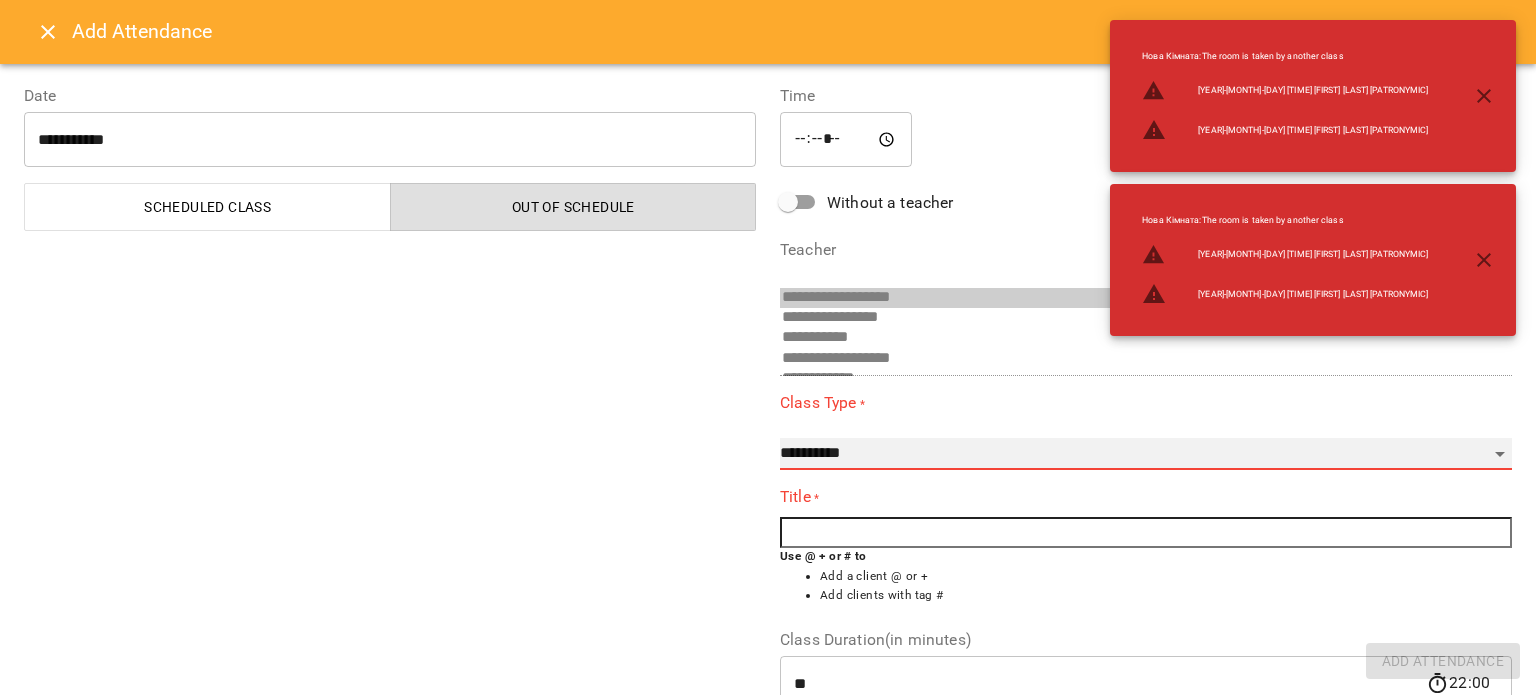 click on "**********" at bounding box center [1146, 454] 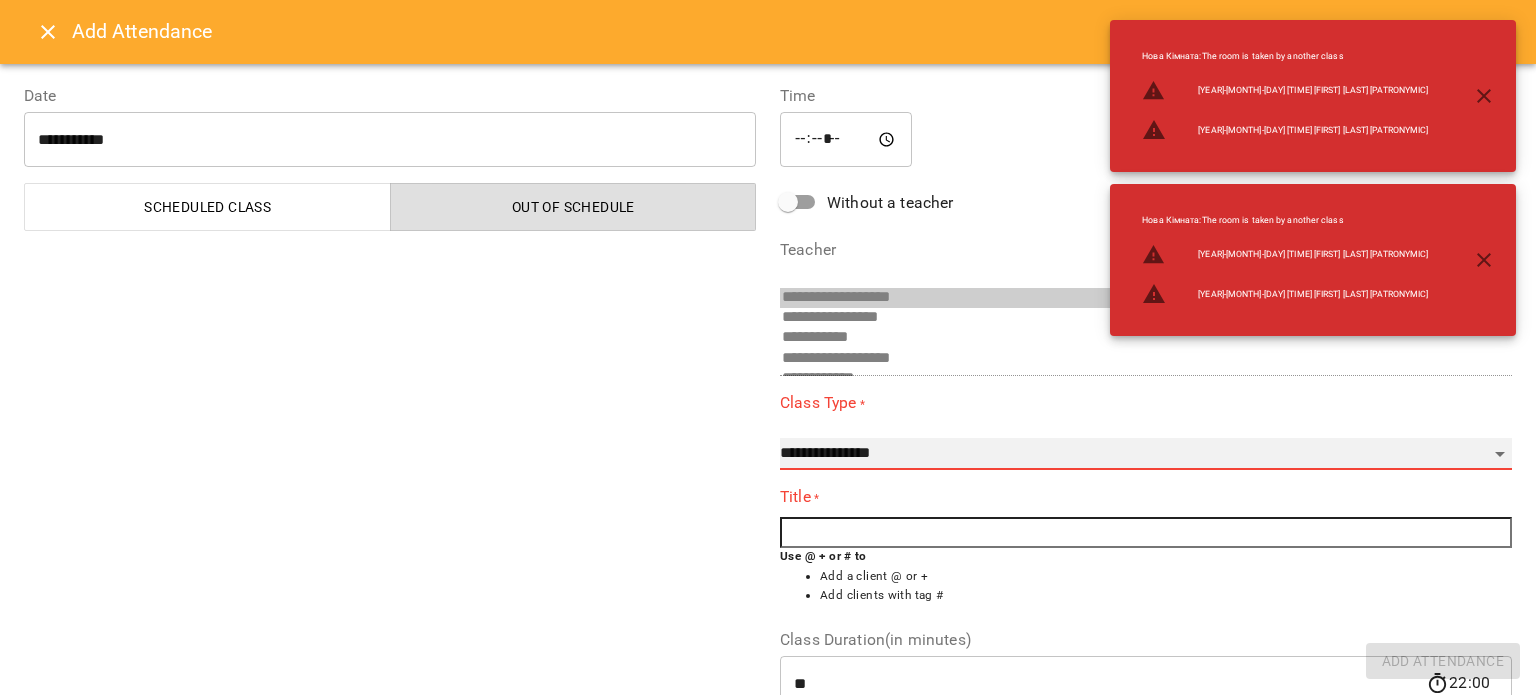 click on "**********" at bounding box center (1146, 454) 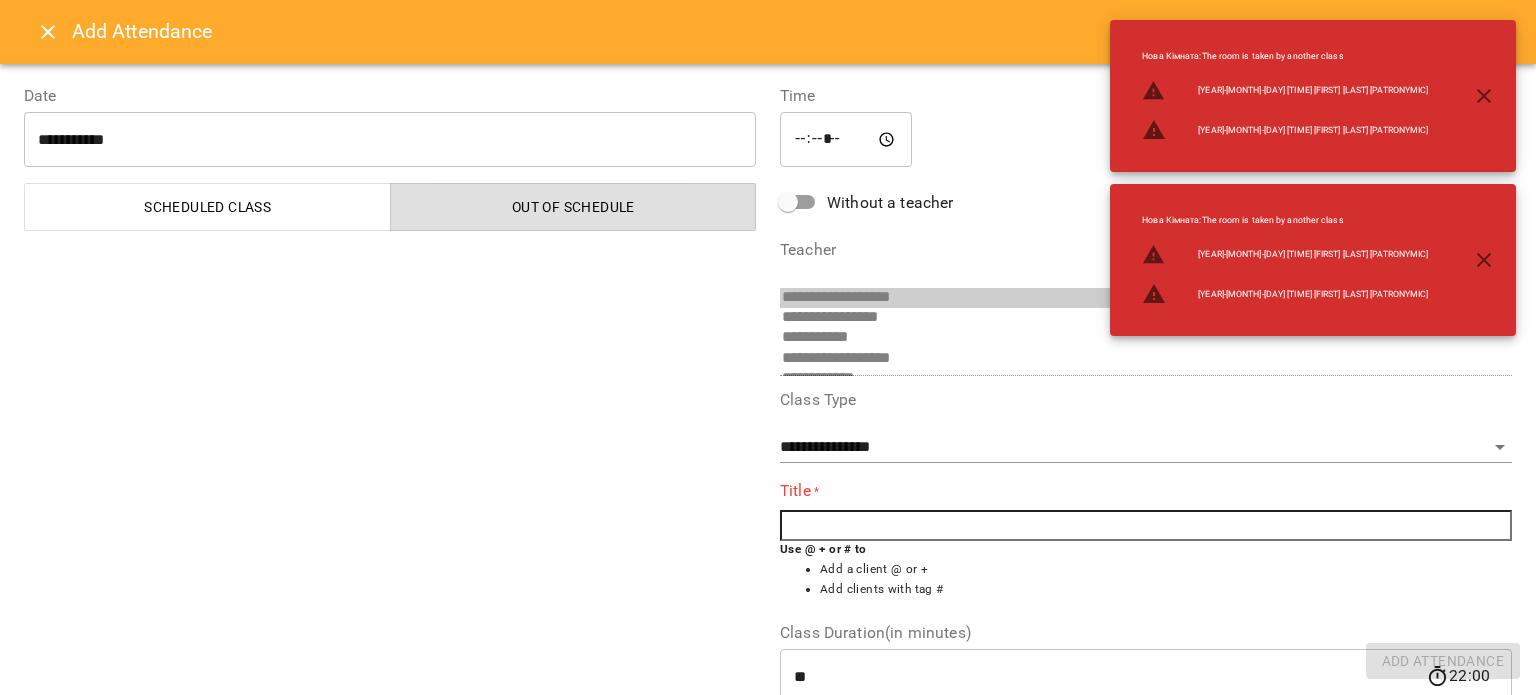 click at bounding box center [1146, 526] 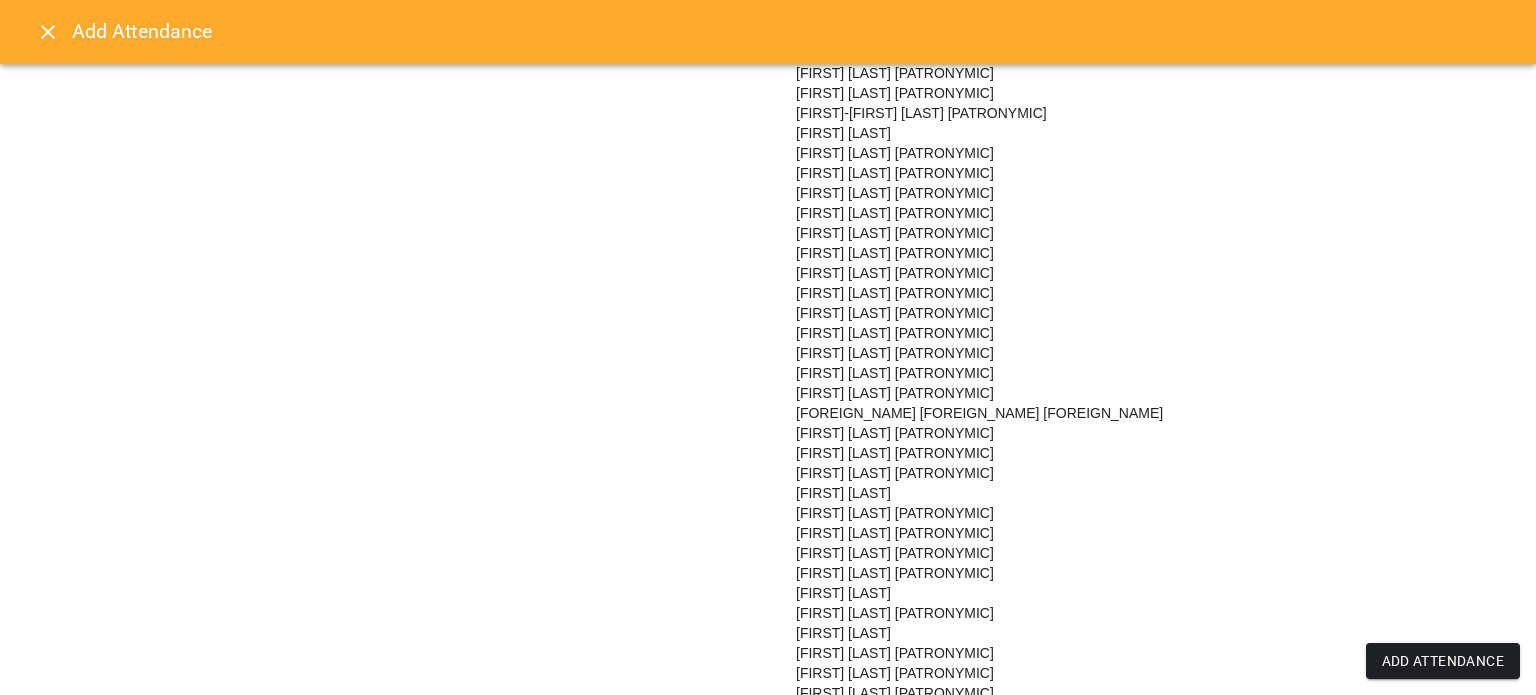 scroll, scrollTop: 1096, scrollLeft: 0, axis: vertical 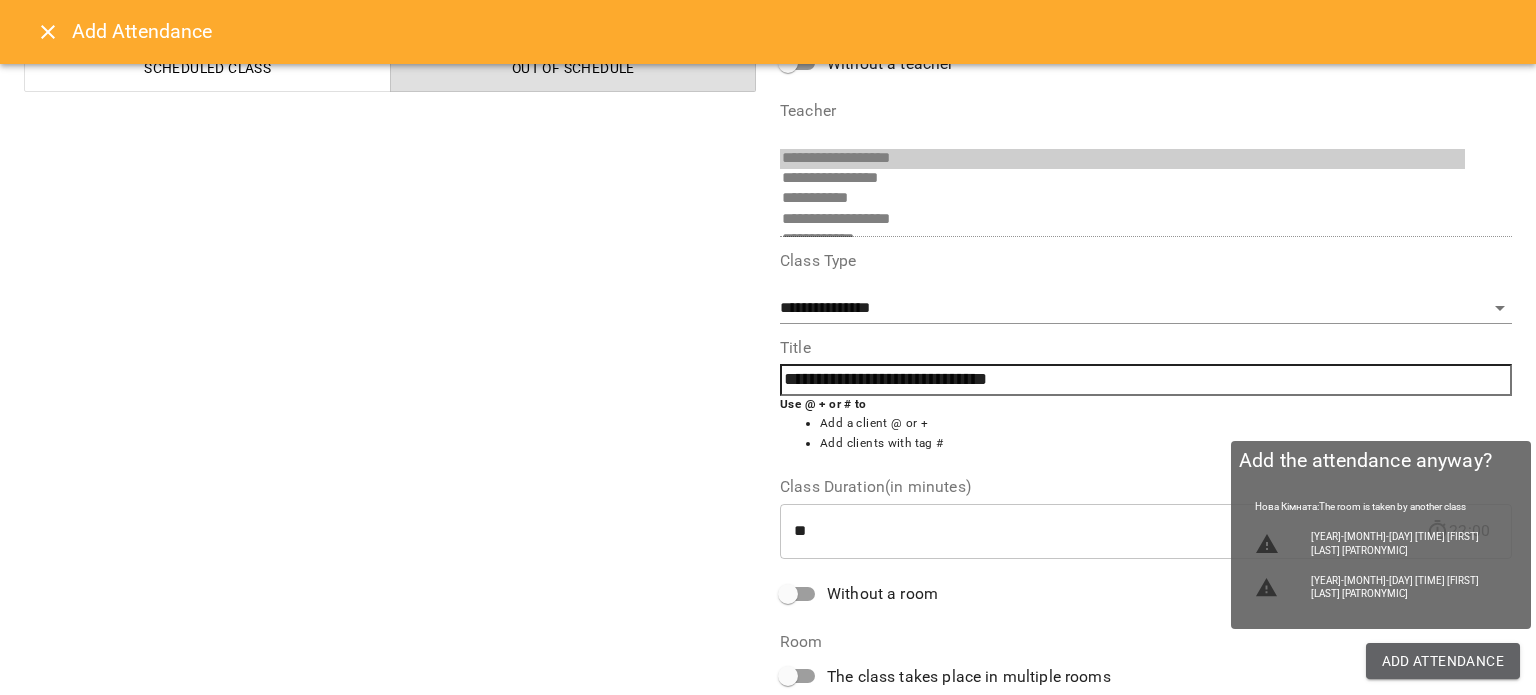 click on "Add Attendance" at bounding box center [1443, 661] 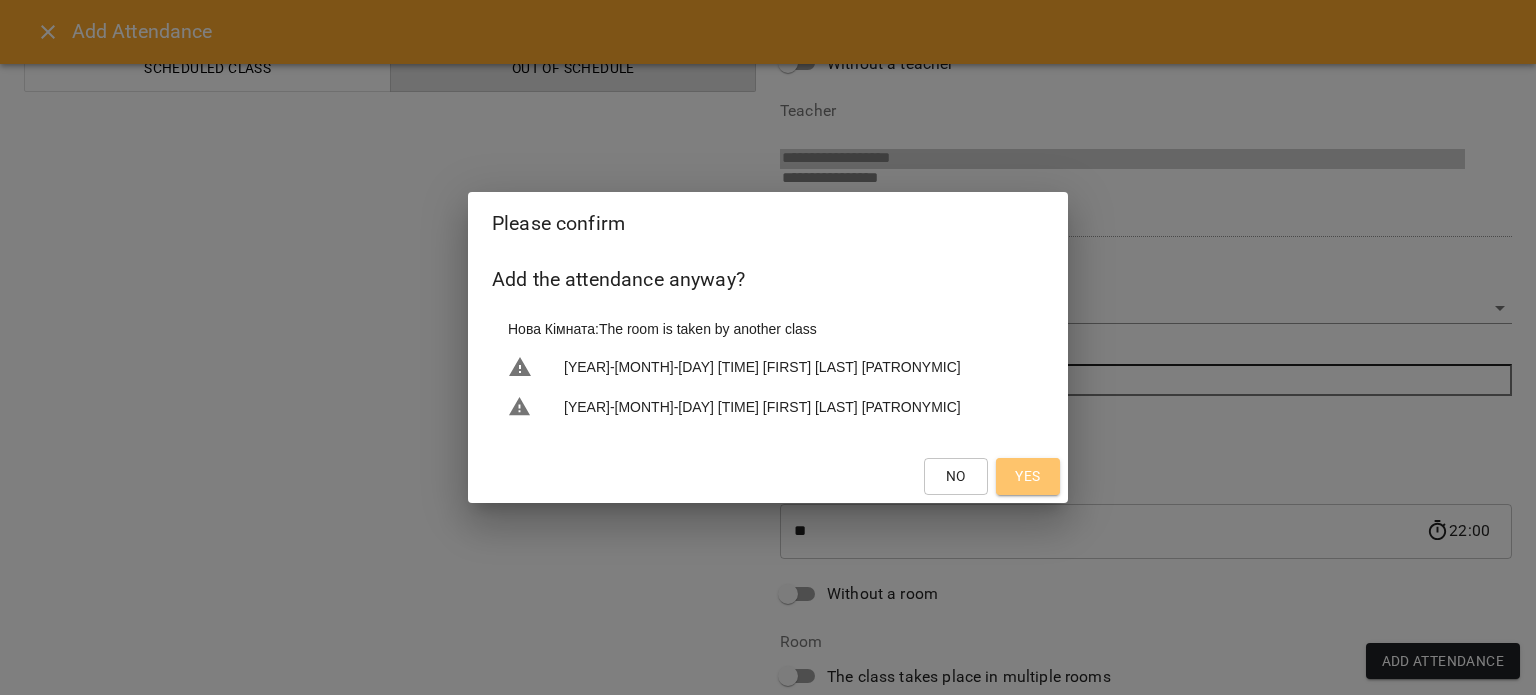 click on "Yes" at bounding box center (1028, 476) 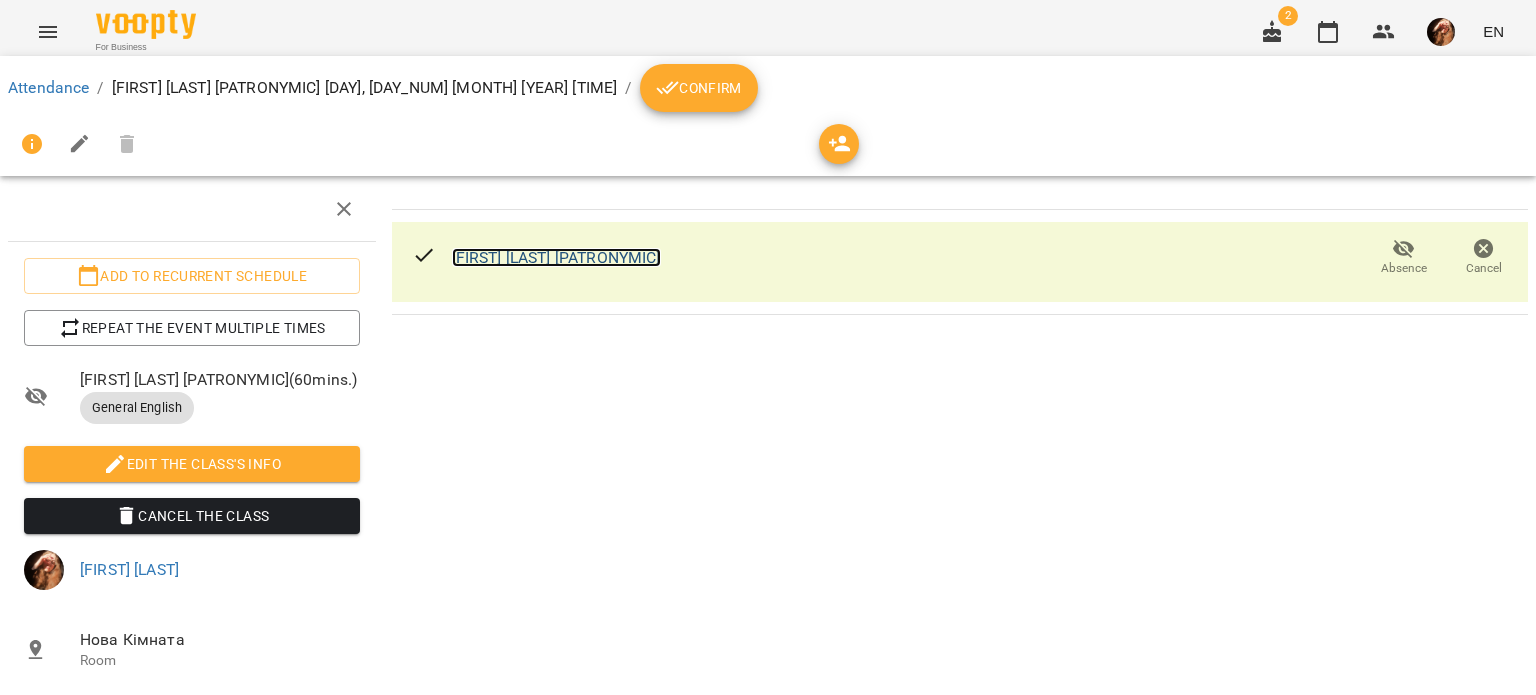 click on "[FIRST] [LAST] [PATRONYMIC]" at bounding box center [556, 257] 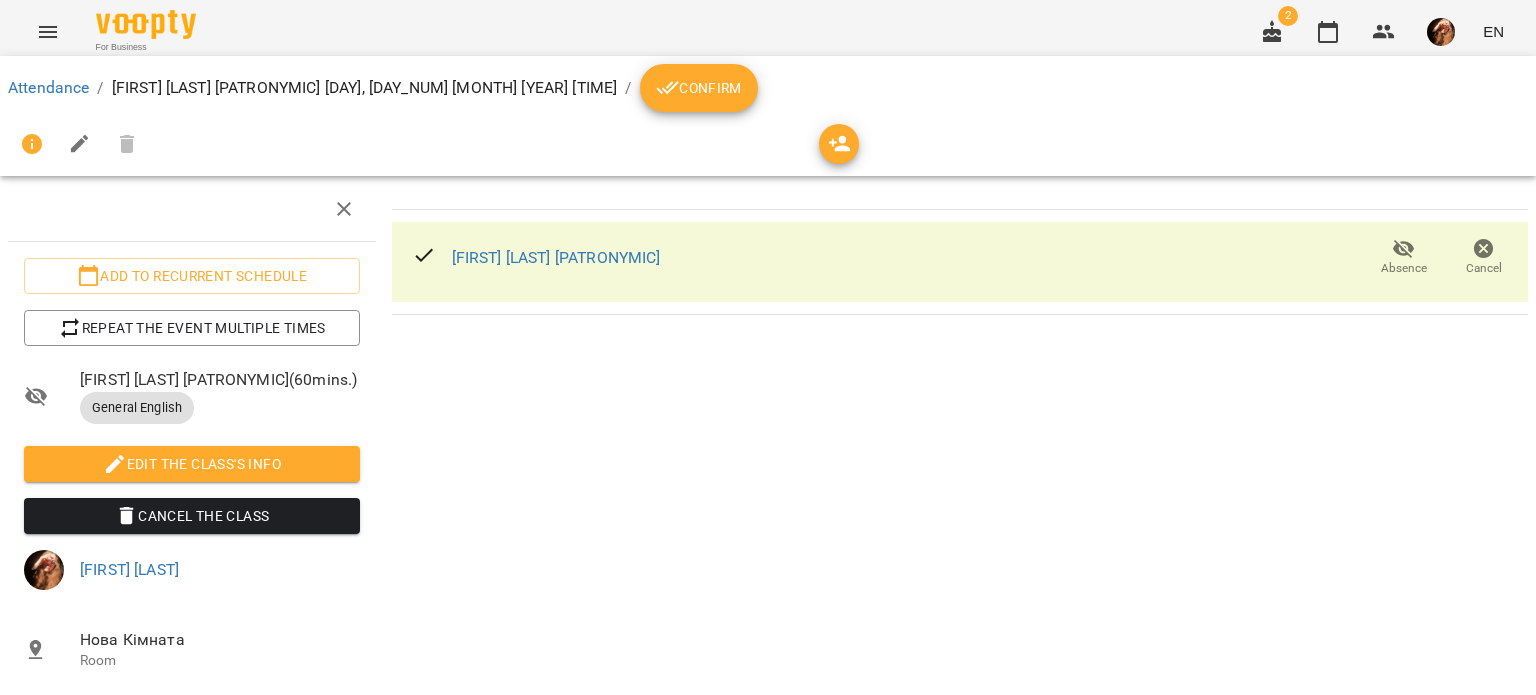 click at bounding box center (80, 144) 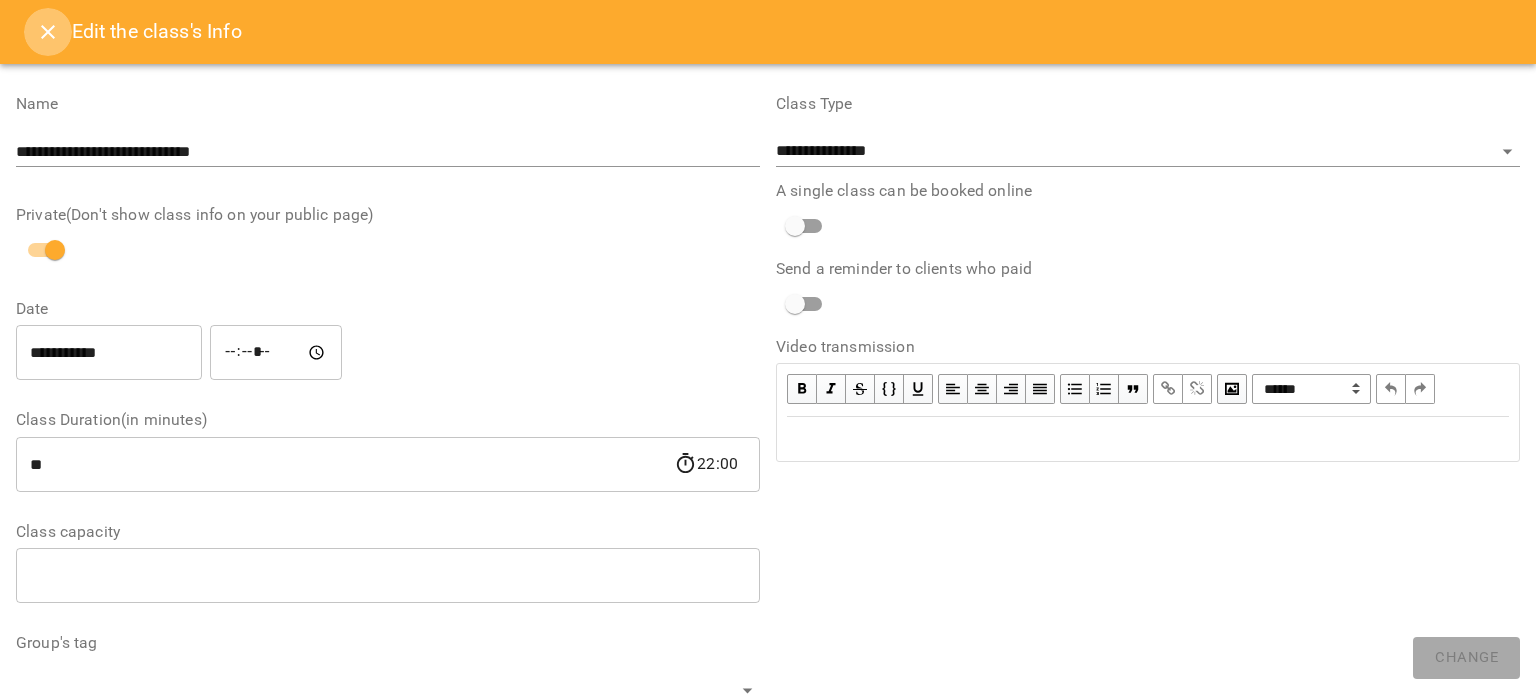 click 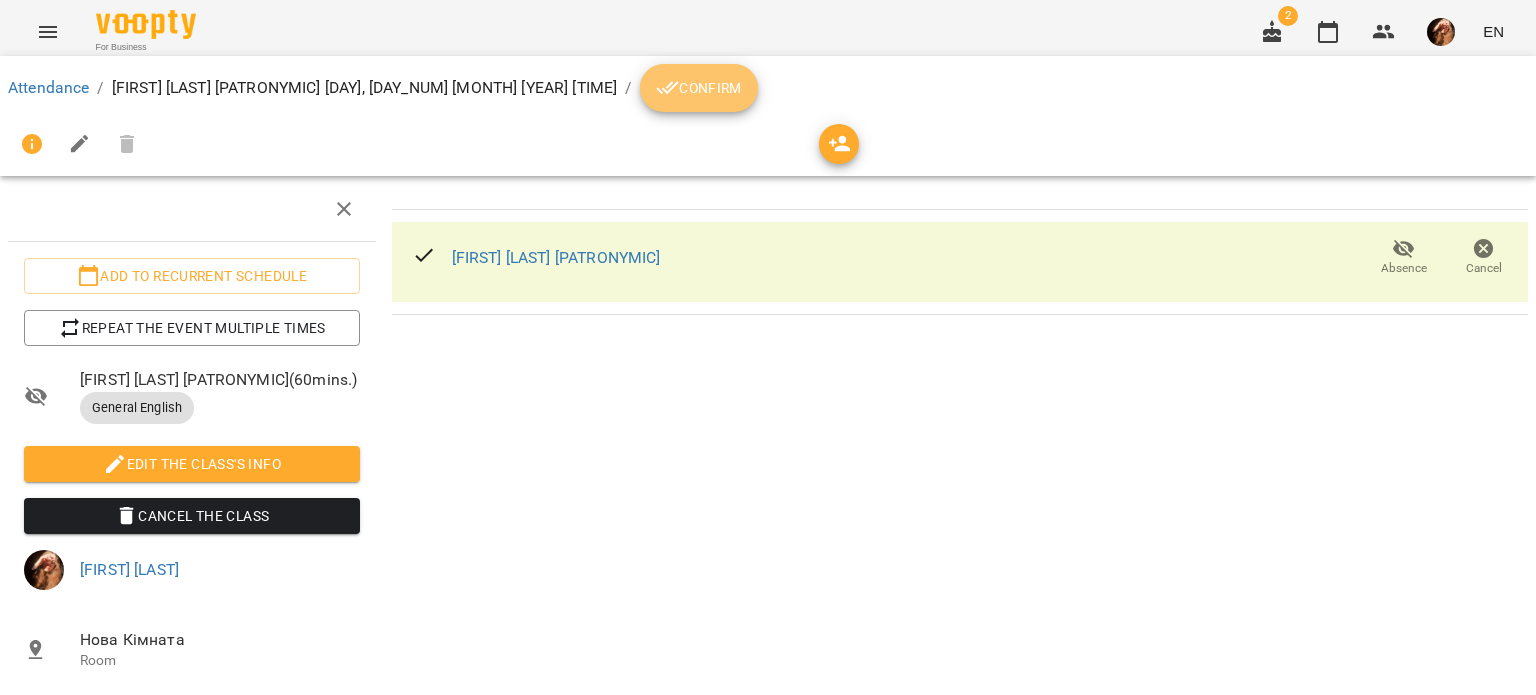 click on "Confirm" at bounding box center [699, 88] 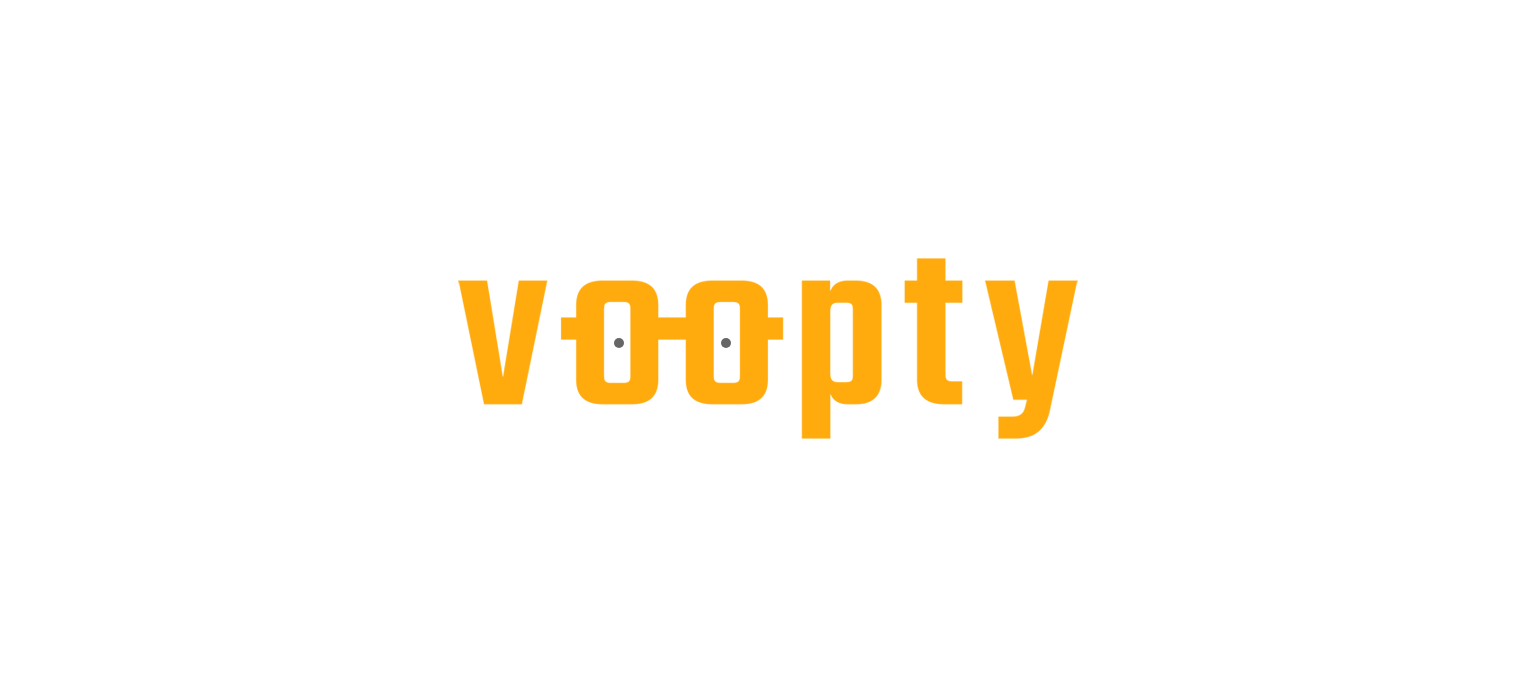 scroll, scrollTop: 0, scrollLeft: 0, axis: both 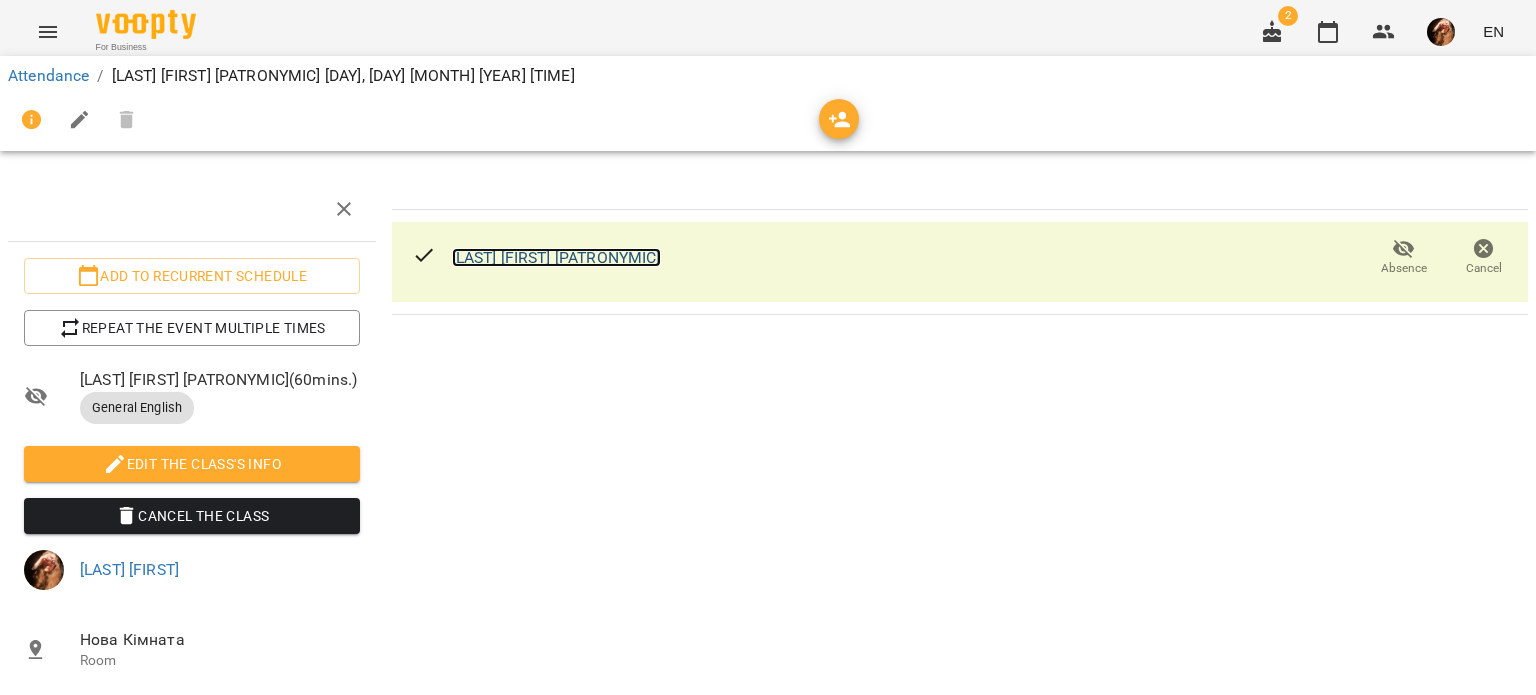 click on "[LAST] [FIRST] [PATRONYMIC]" at bounding box center [556, 257] 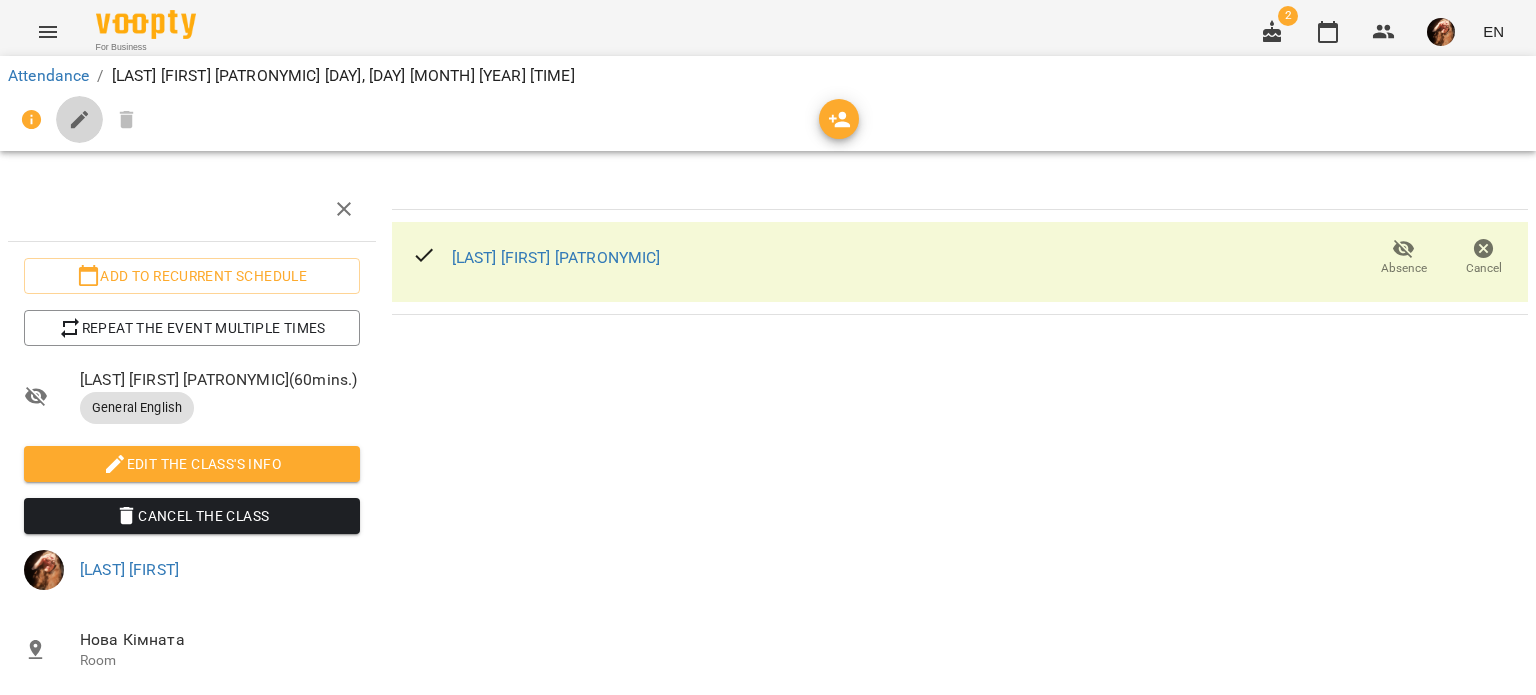 click 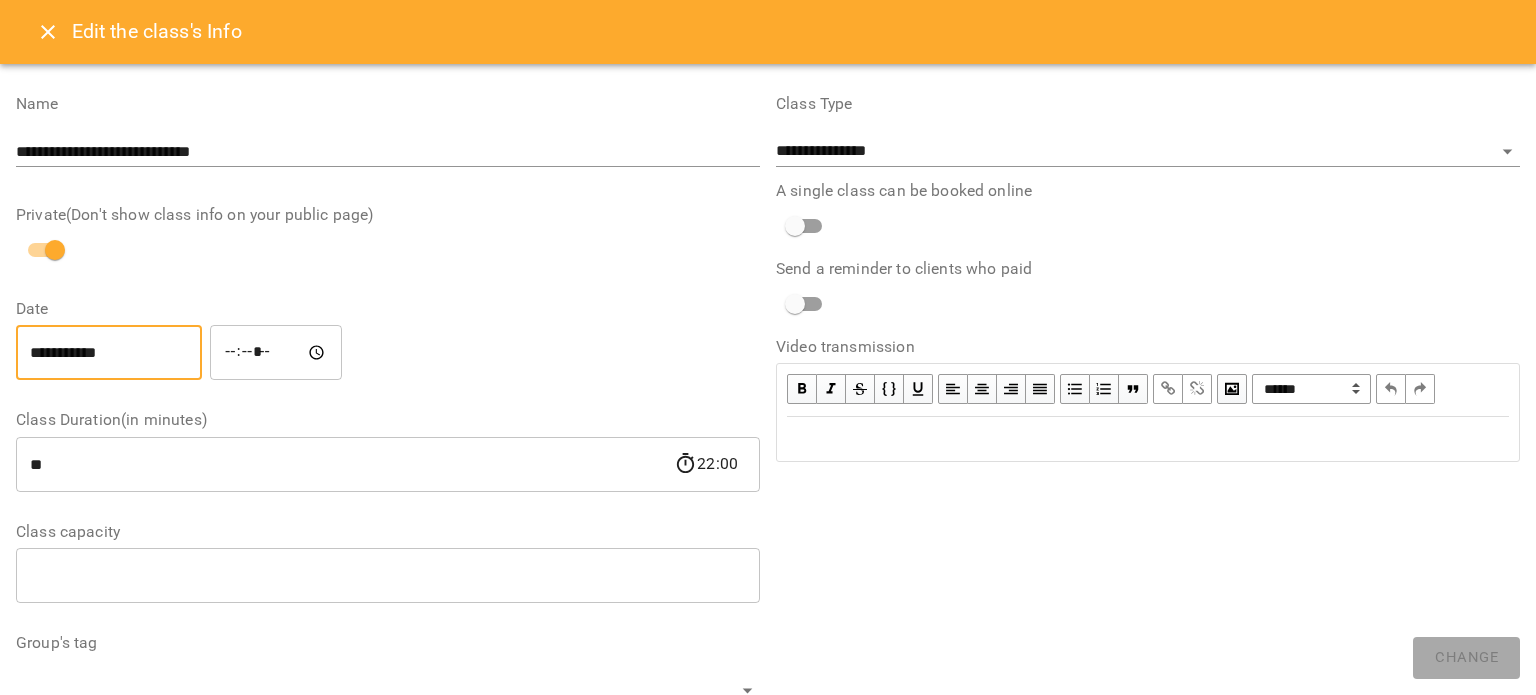 click on "**********" at bounding box center [109, 353] 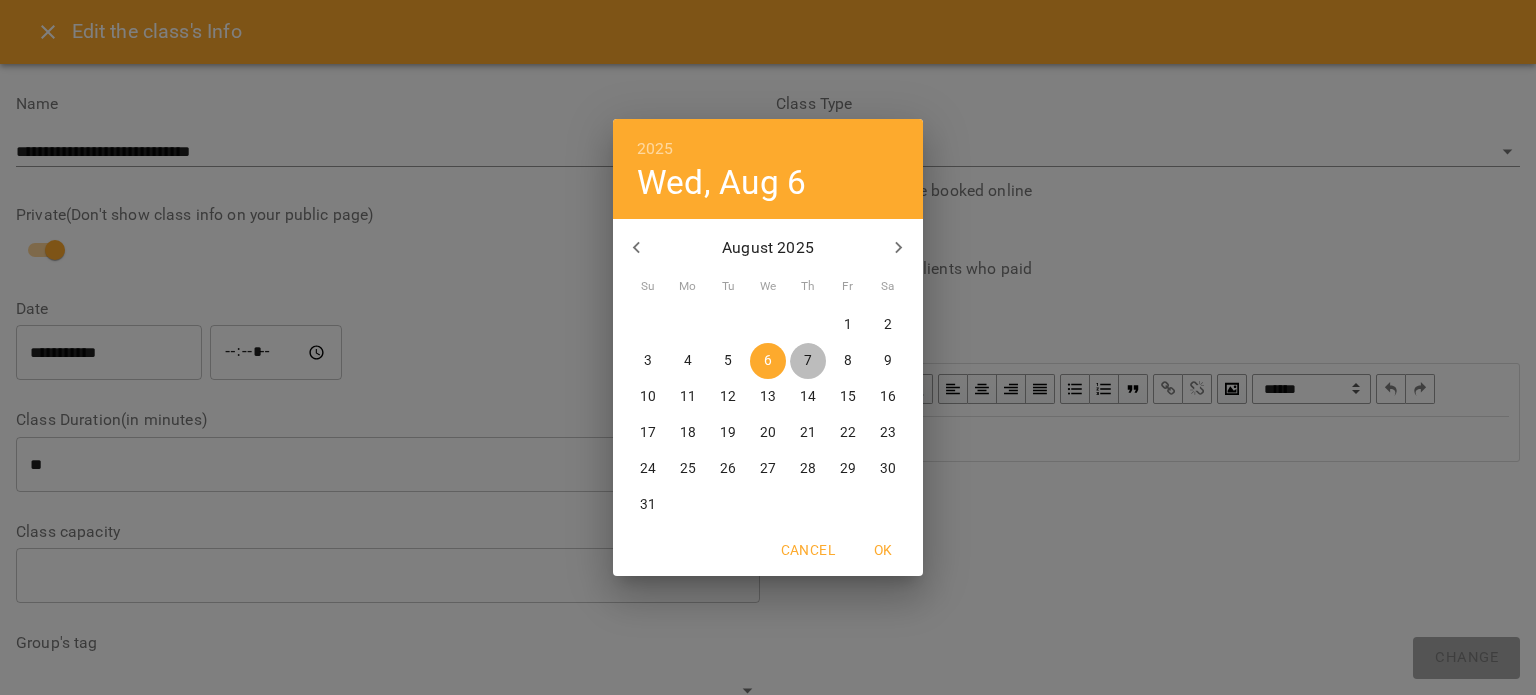 click on "7" at bounding box center [808, 361] 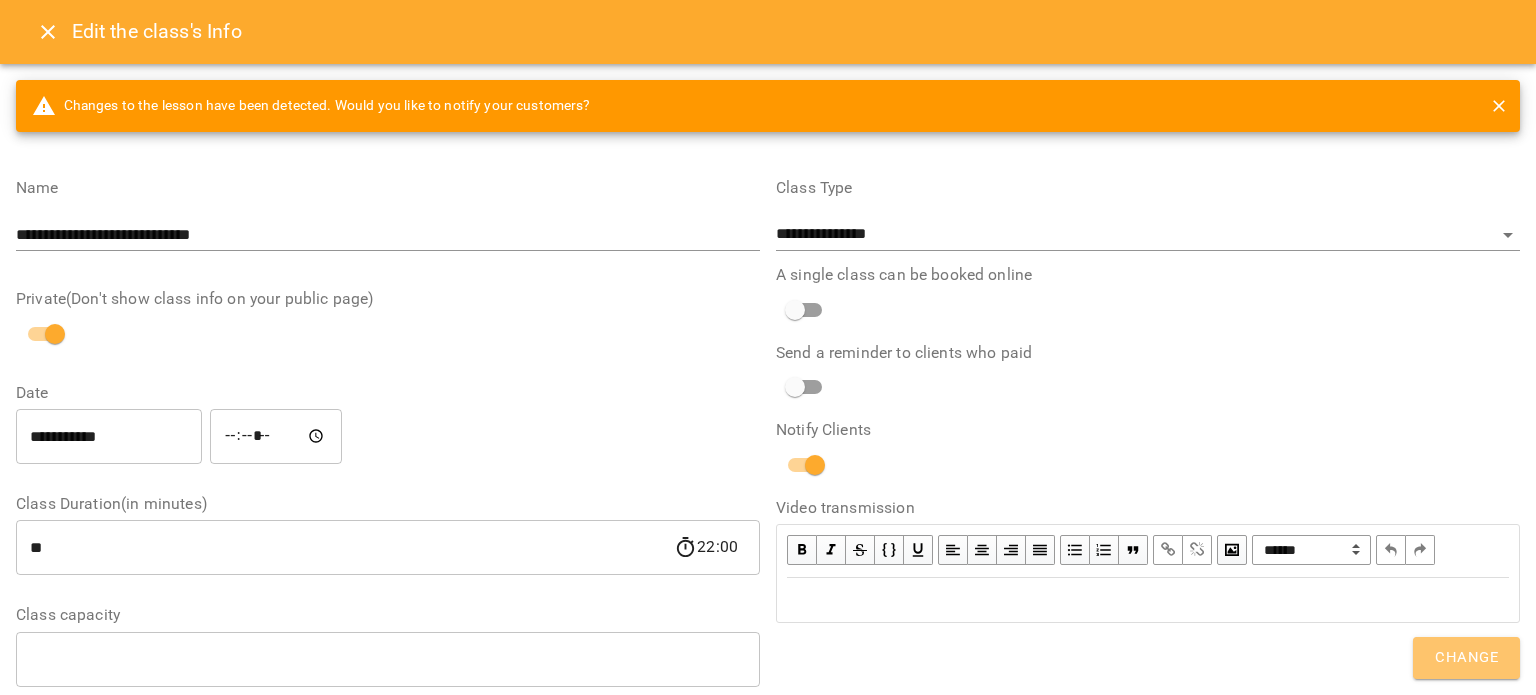 click on "Change" at bounding box center (1466, 658) 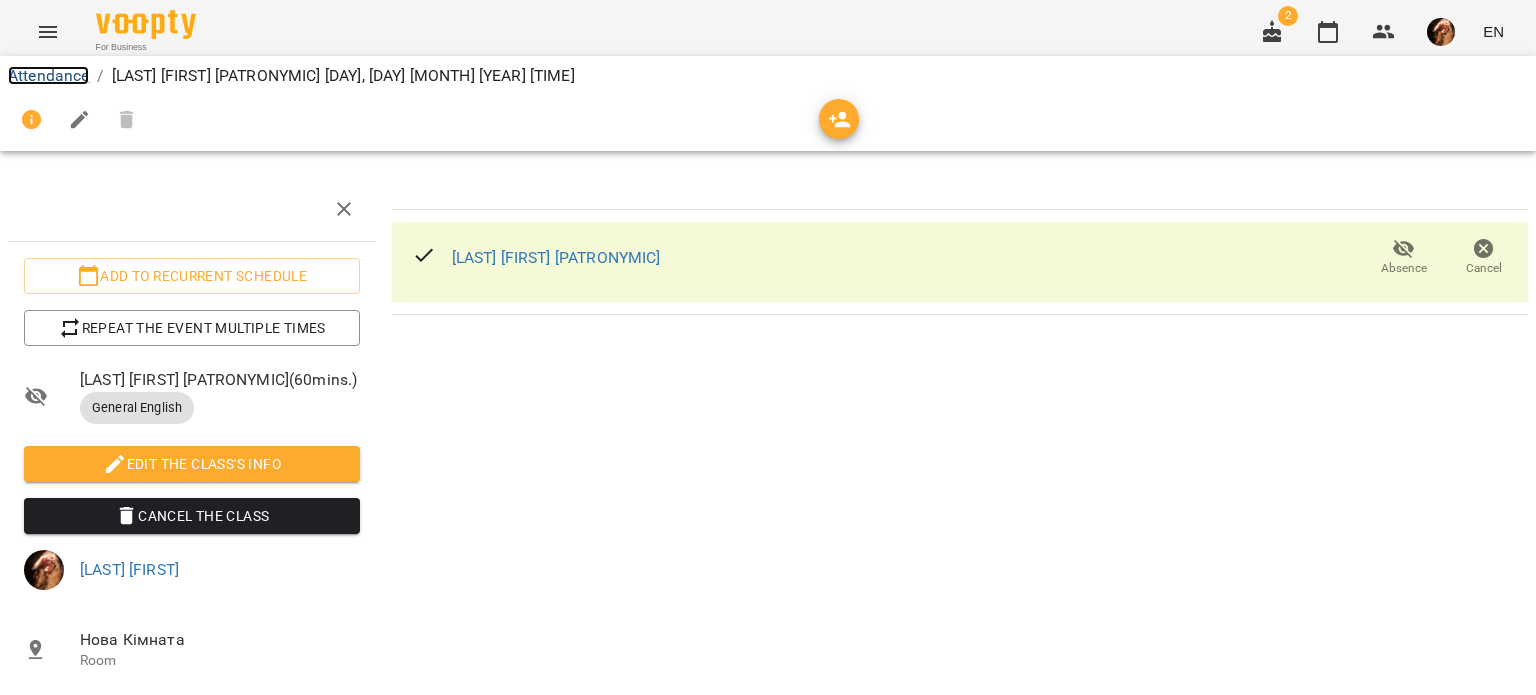 click on "Attendance" at bounding box center [48, 75] 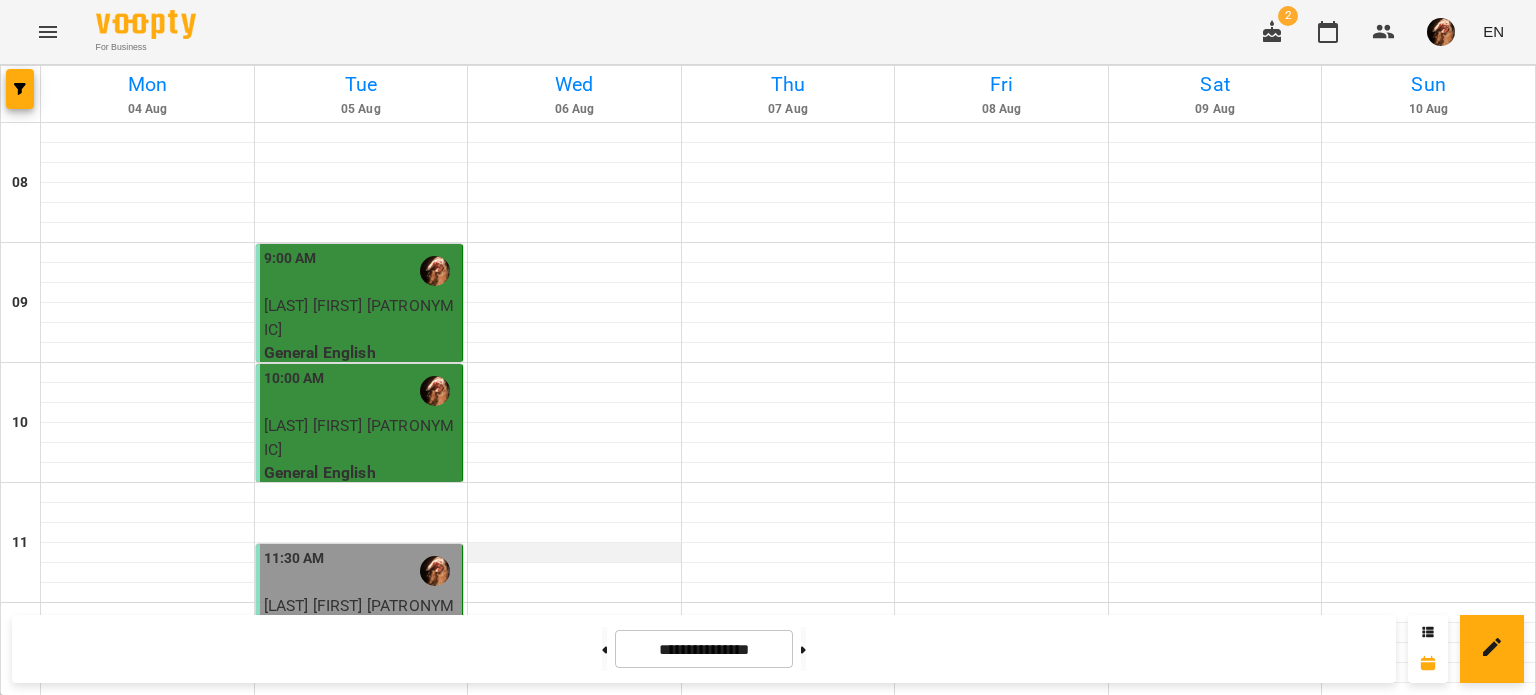 scroll, scrollTop: 1317, scrollLeft: 0, axis: vertical 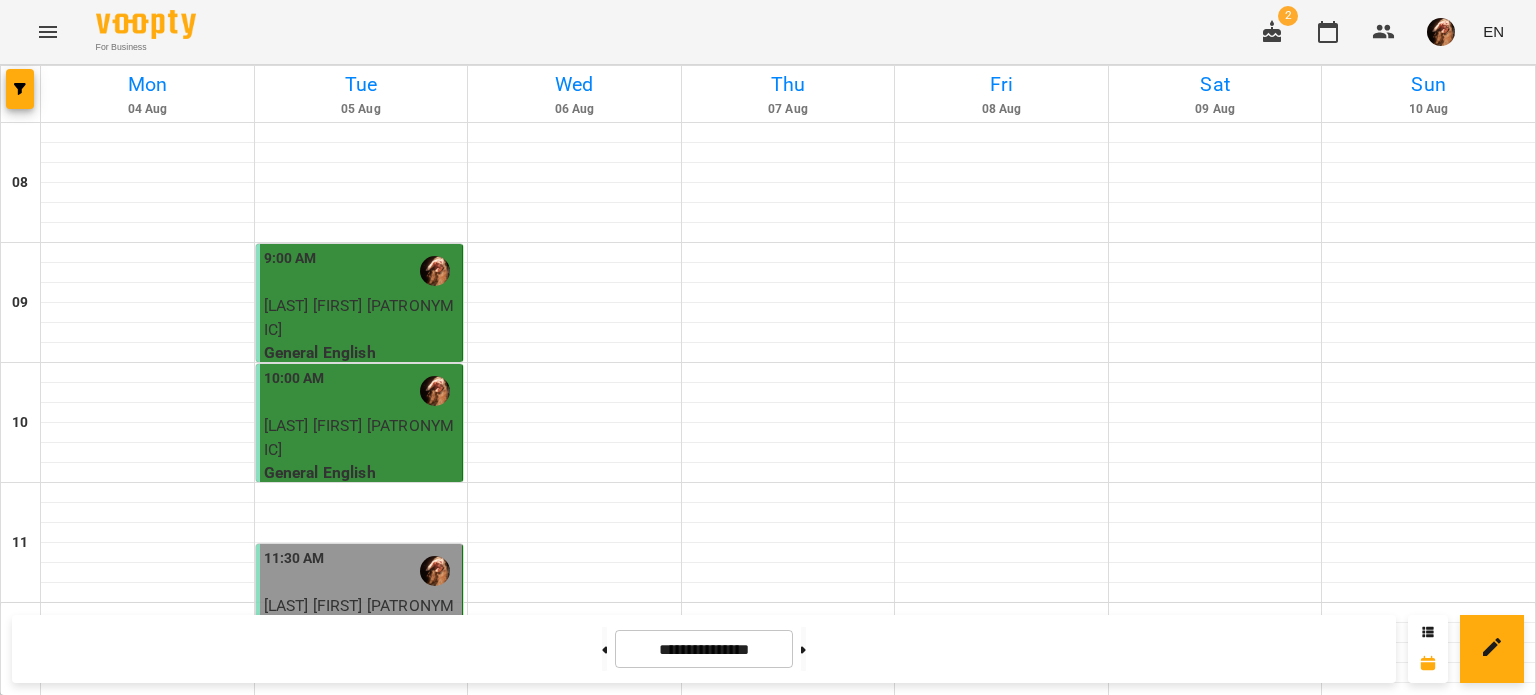 click on "[FIRST] [LAST] [PATRONYMIC]" at bounding box center (786, 1757) 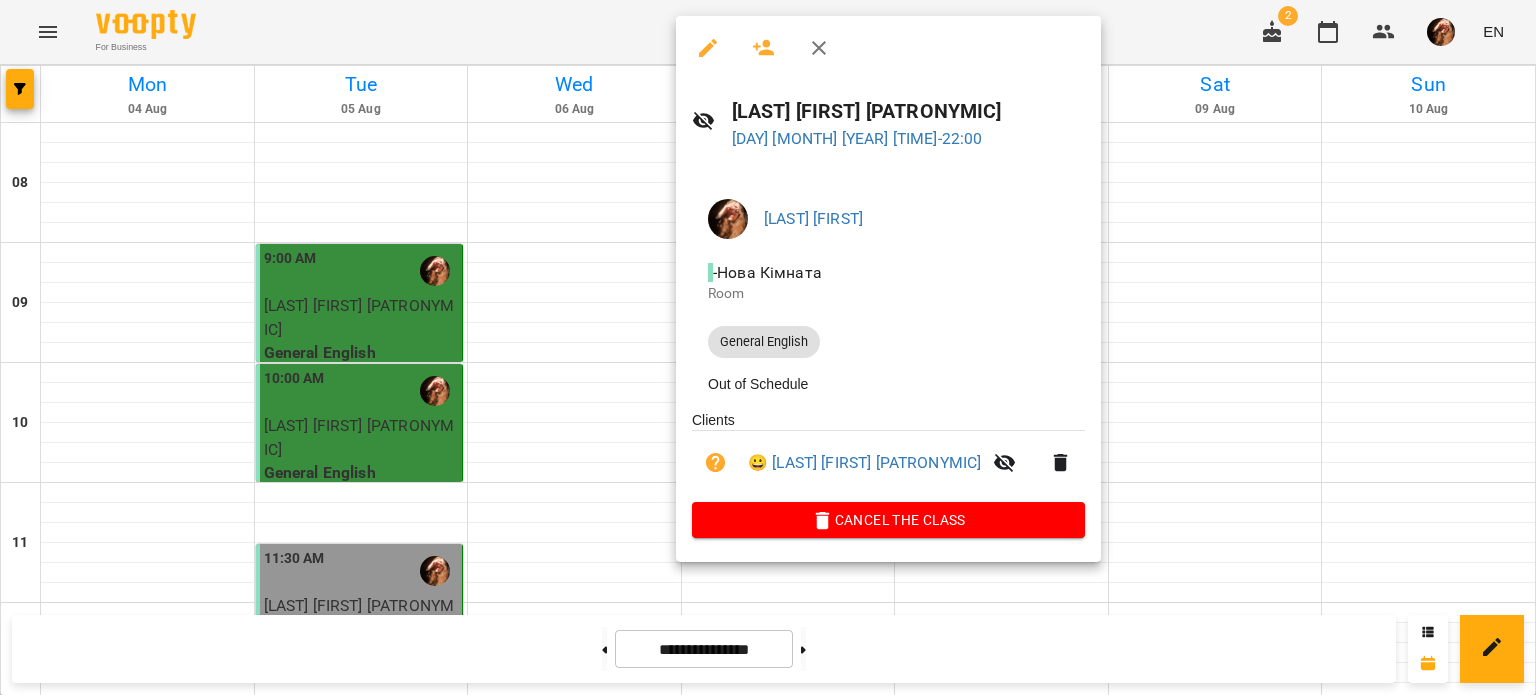 click at bounding box center [768, 347] 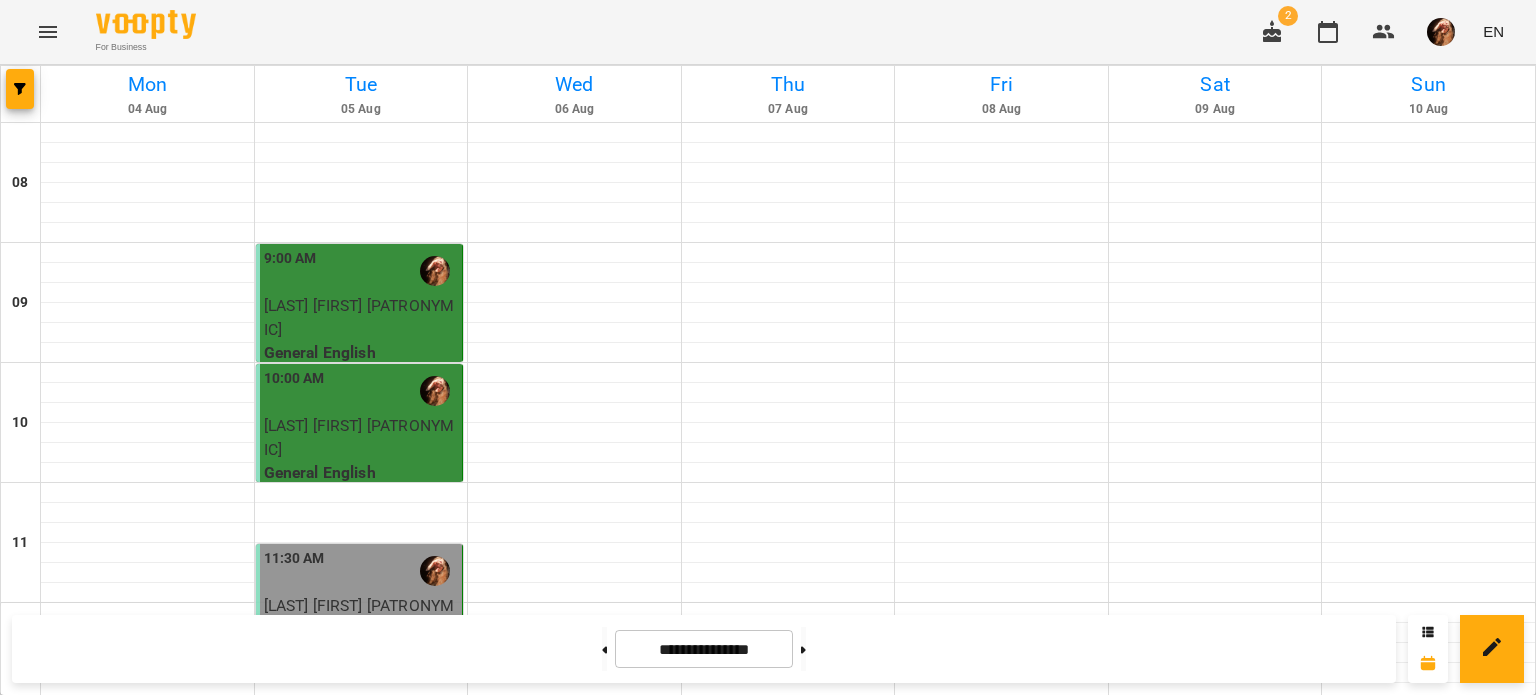 click on "[FIRST] [LAST] [PATRONYMIC]" at bounding box center [786, 1757] 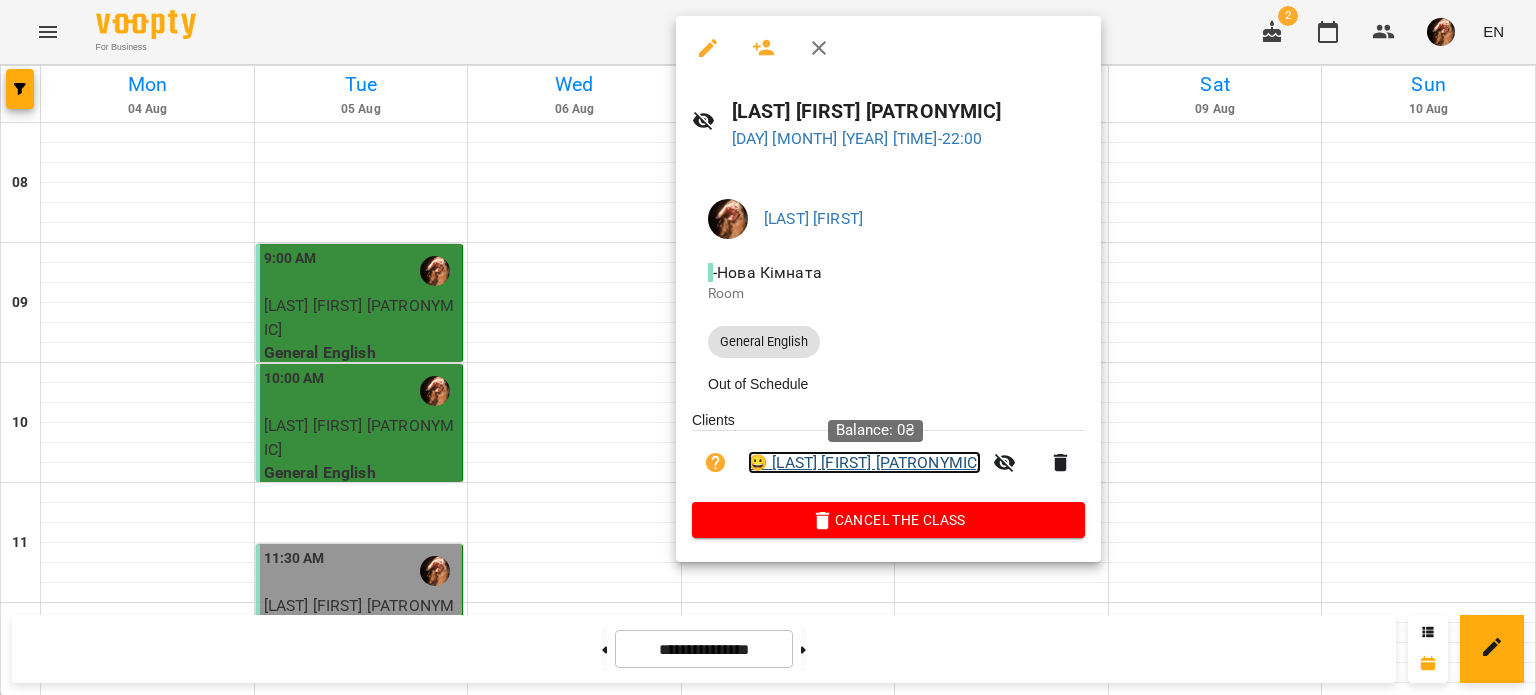 click on "😀   Мєльнікова Анастасія Юріївна" at bounding box center [864, 463] 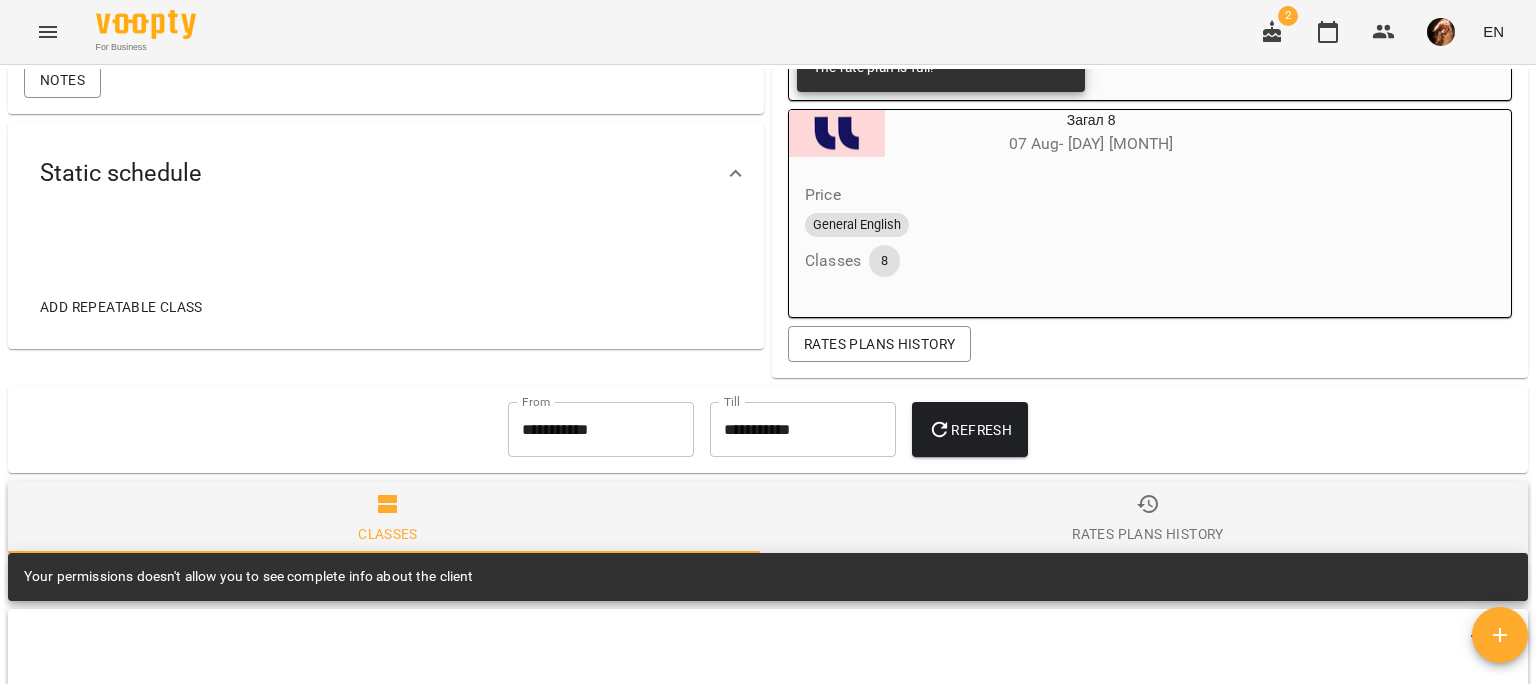 scroll, scrollTop: 619, scrollLeft: 0, axis: vertical 